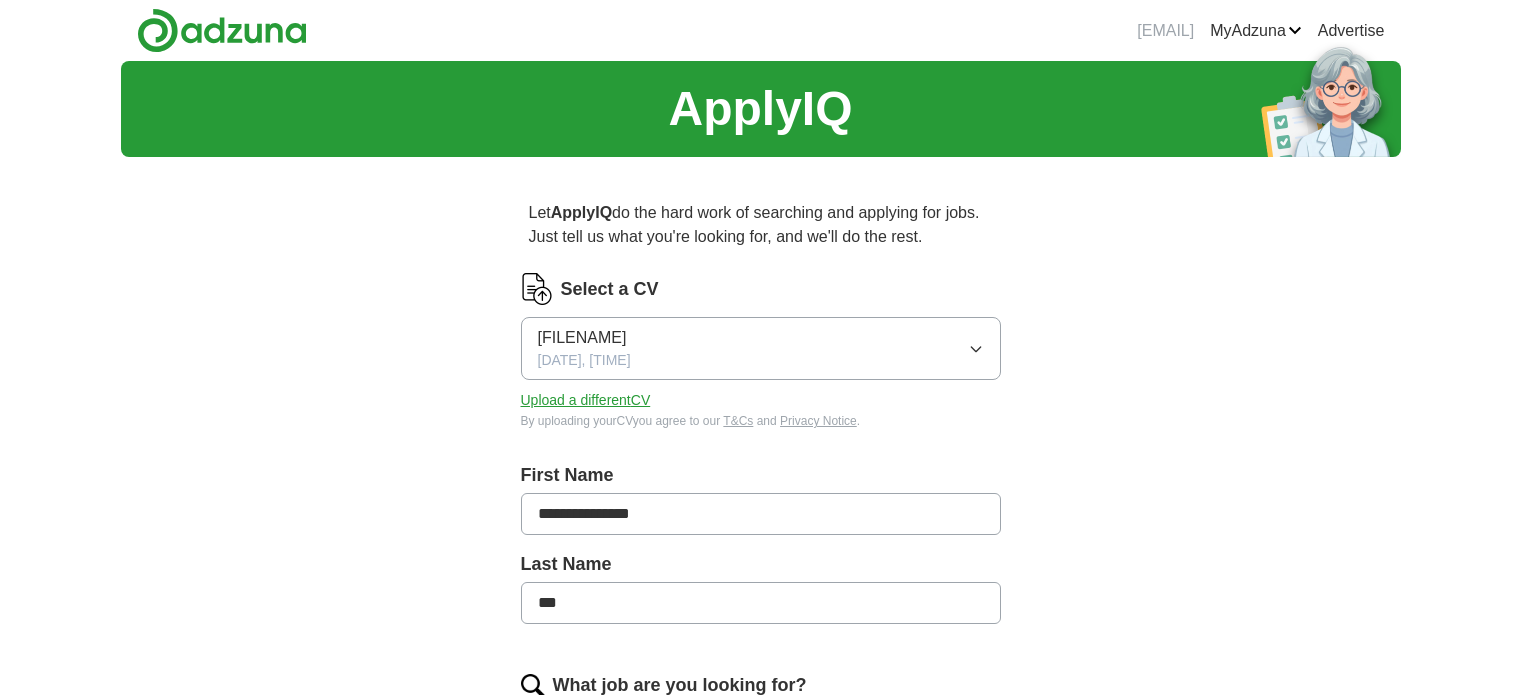 scroll, scrollTop: 0, scrollLeft: 0, axis: both 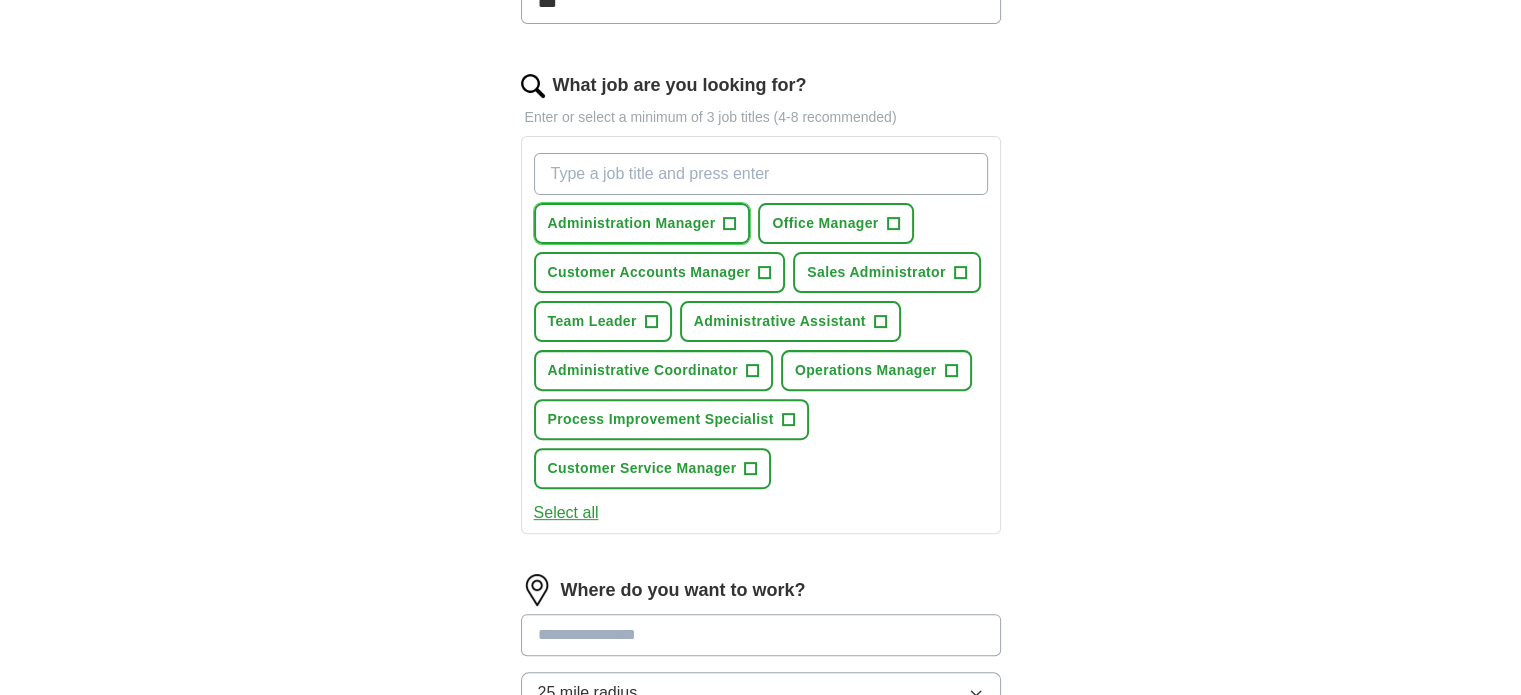 click on "Administration Manager +" at bounding box center [642, 223] 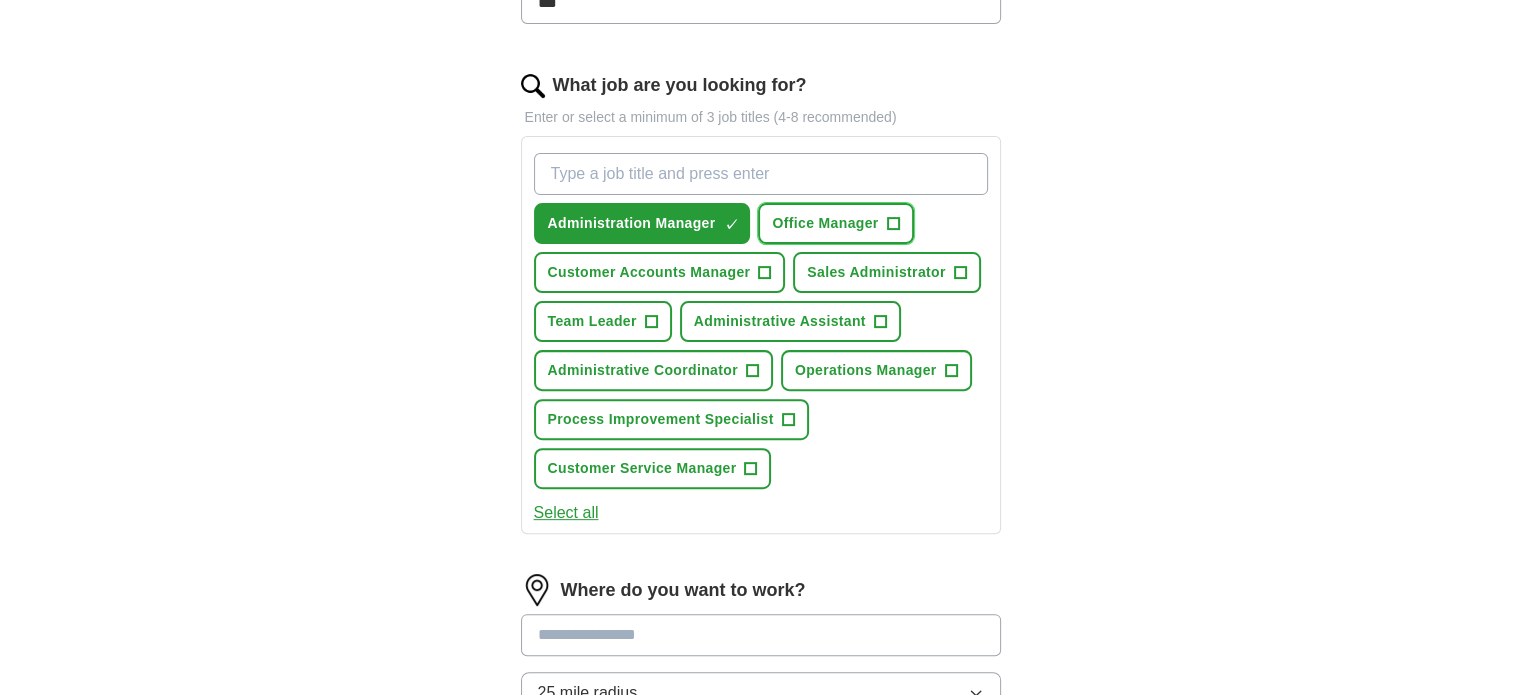 click on "Office Manager +" at bounding box center (835, 223) 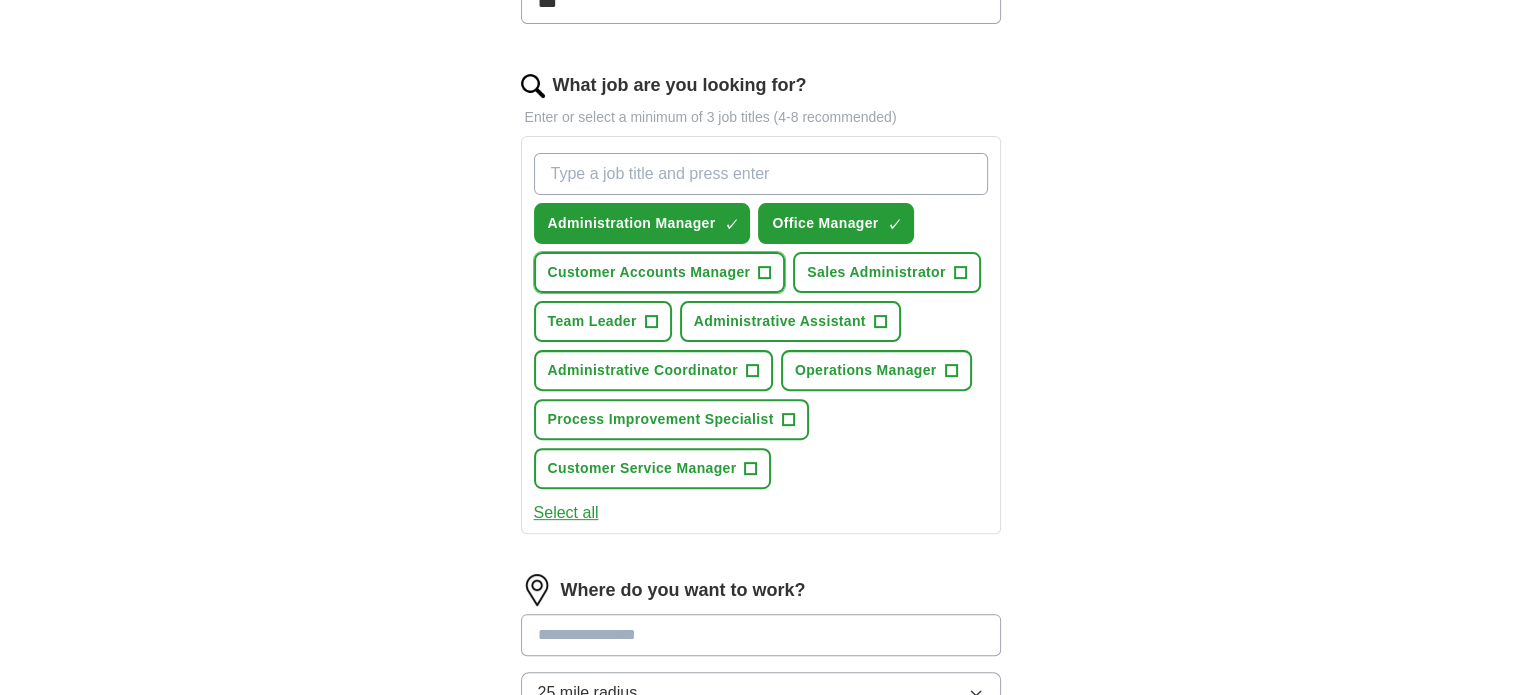 click on "+" at bounding box center (765, 273) 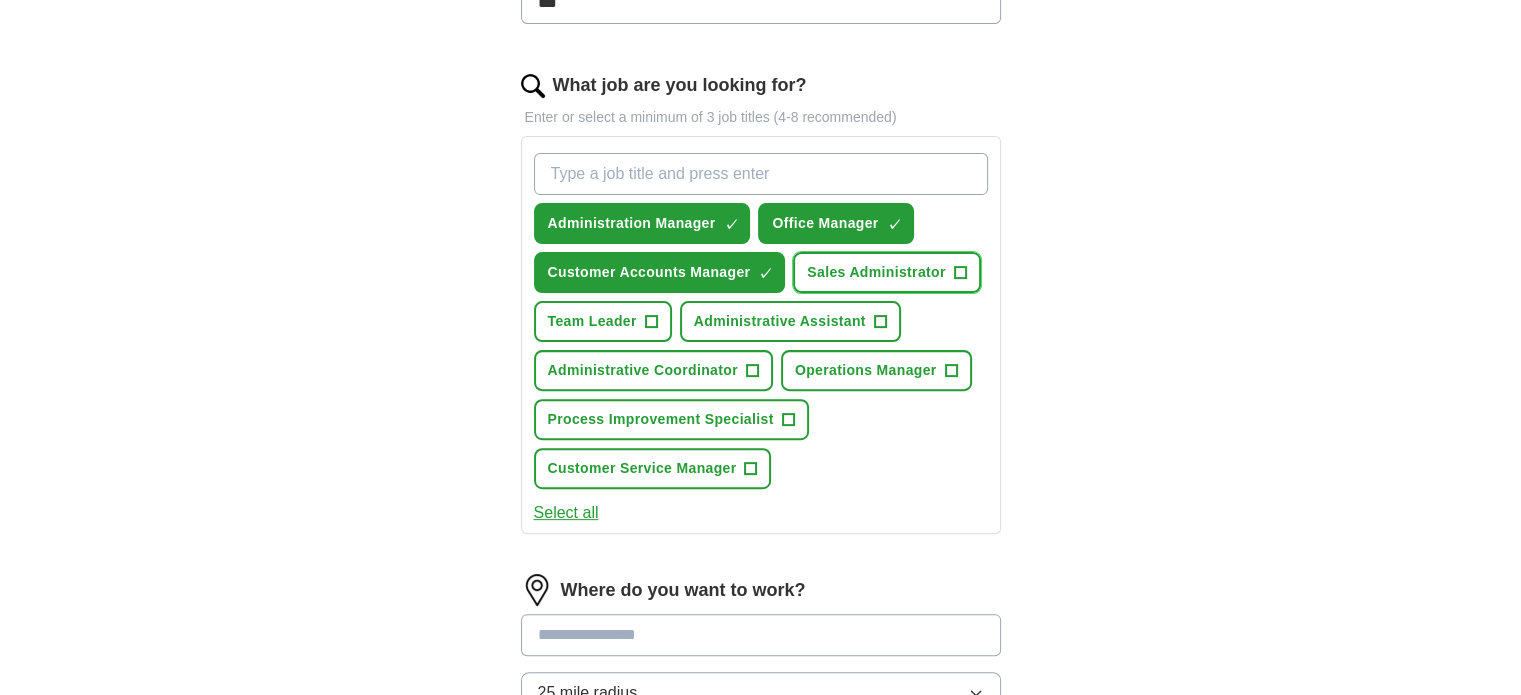 click on "+" at bounding box center (960, 273) 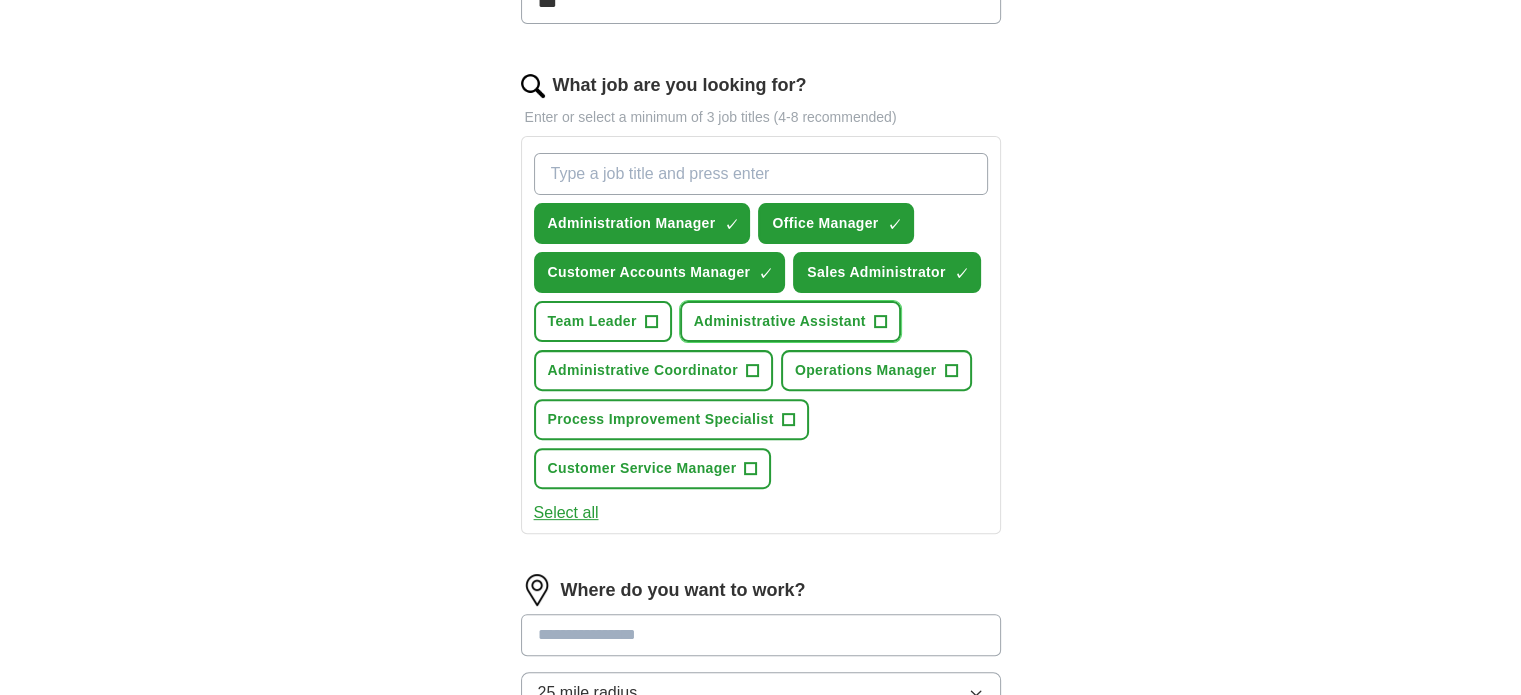 click on "+" at bounding box center (880, 322) 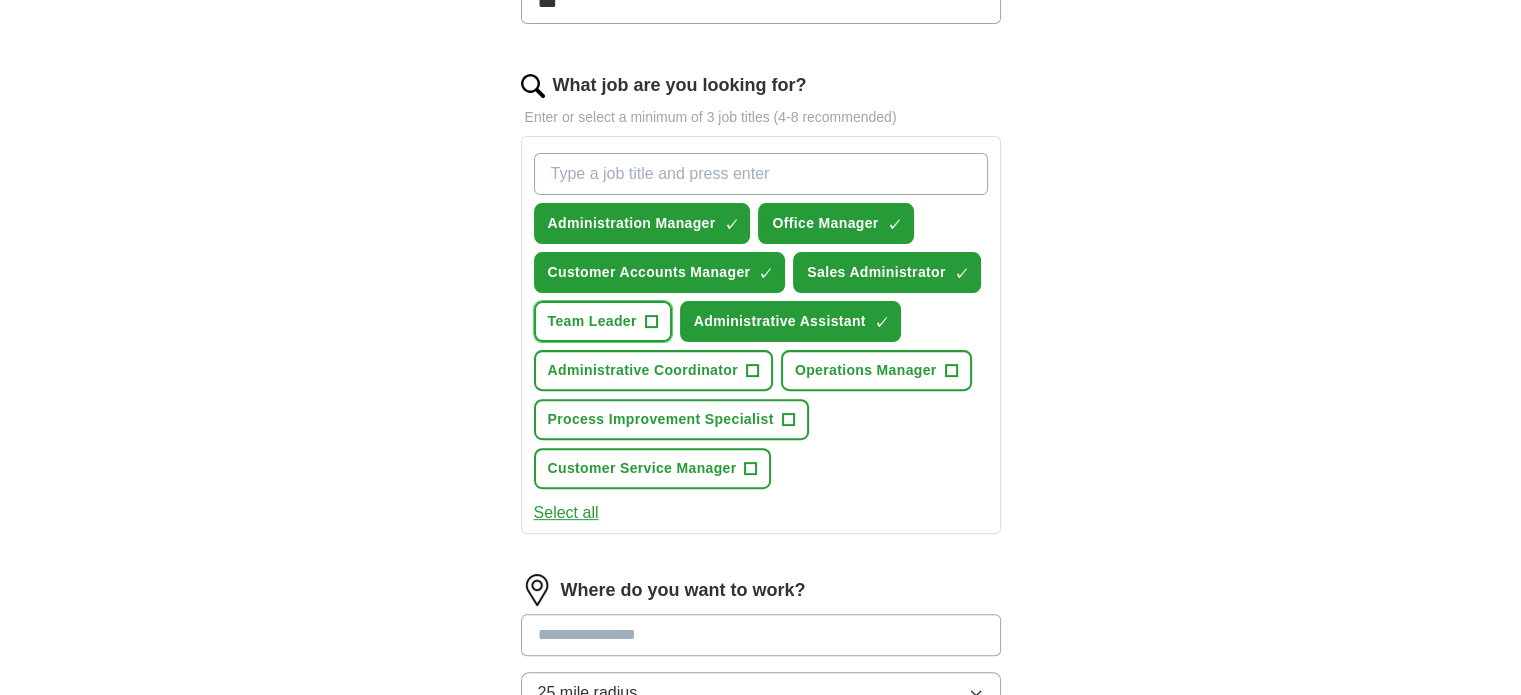 click on "+" at bounding box center [651, 322] 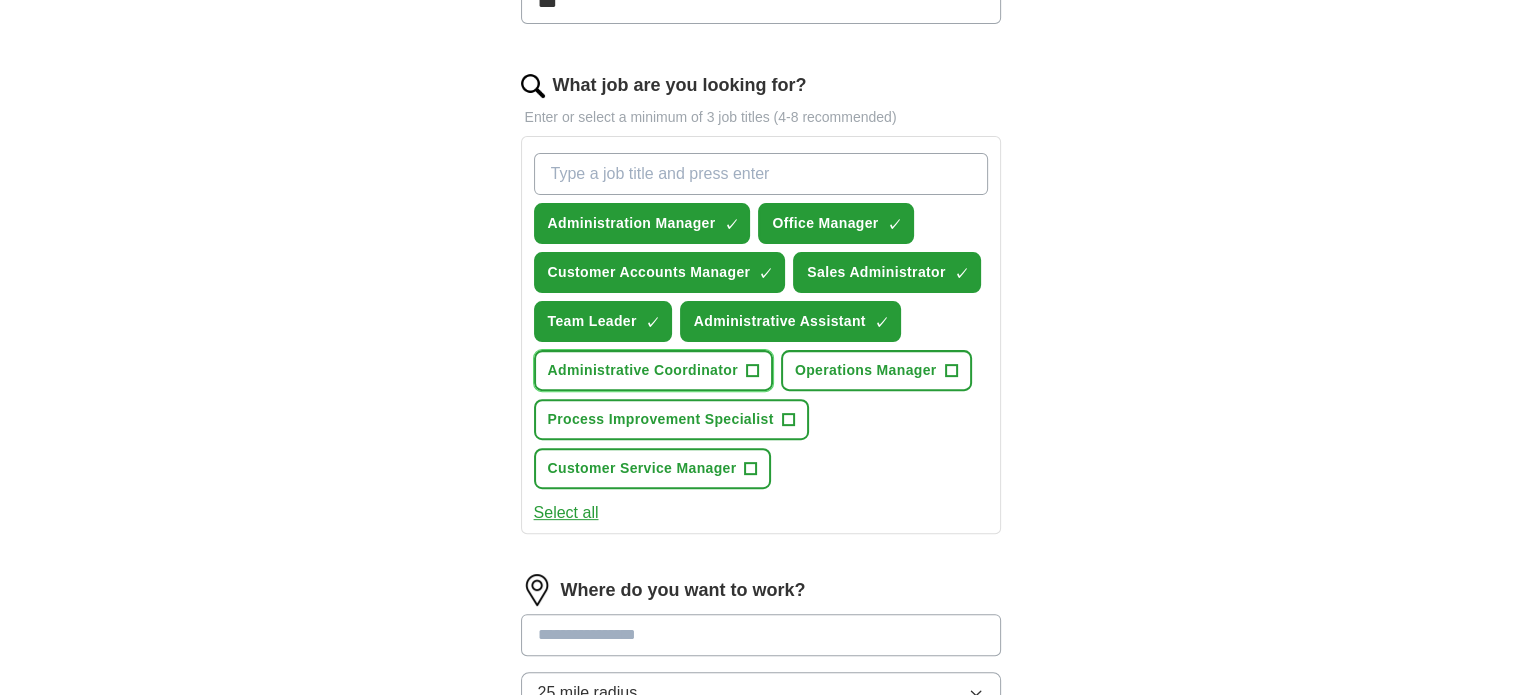 click on "+" at bounding box center (752, 371) 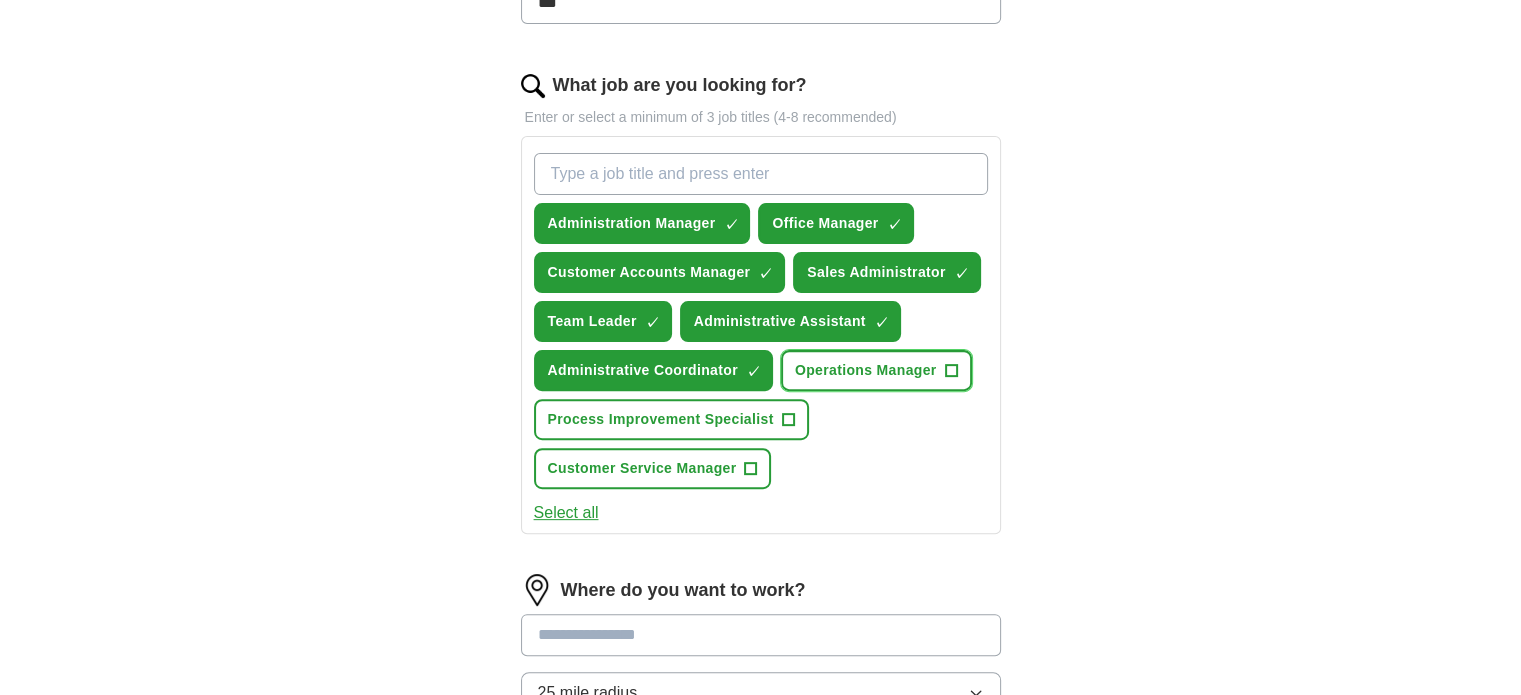 click on "+" at bounding box center [951, 371] 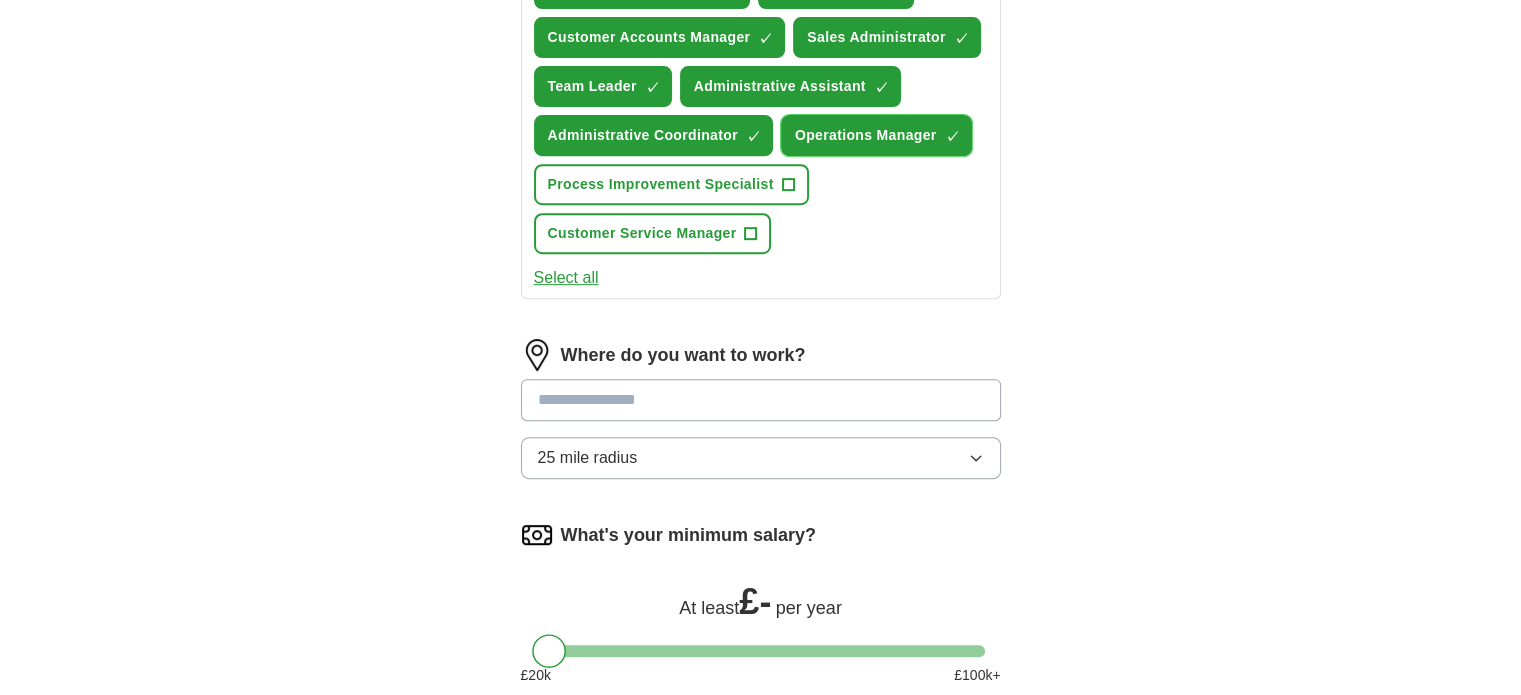 scroll, scrollTop: 1000, scrollLeft: 0, axis: vertical 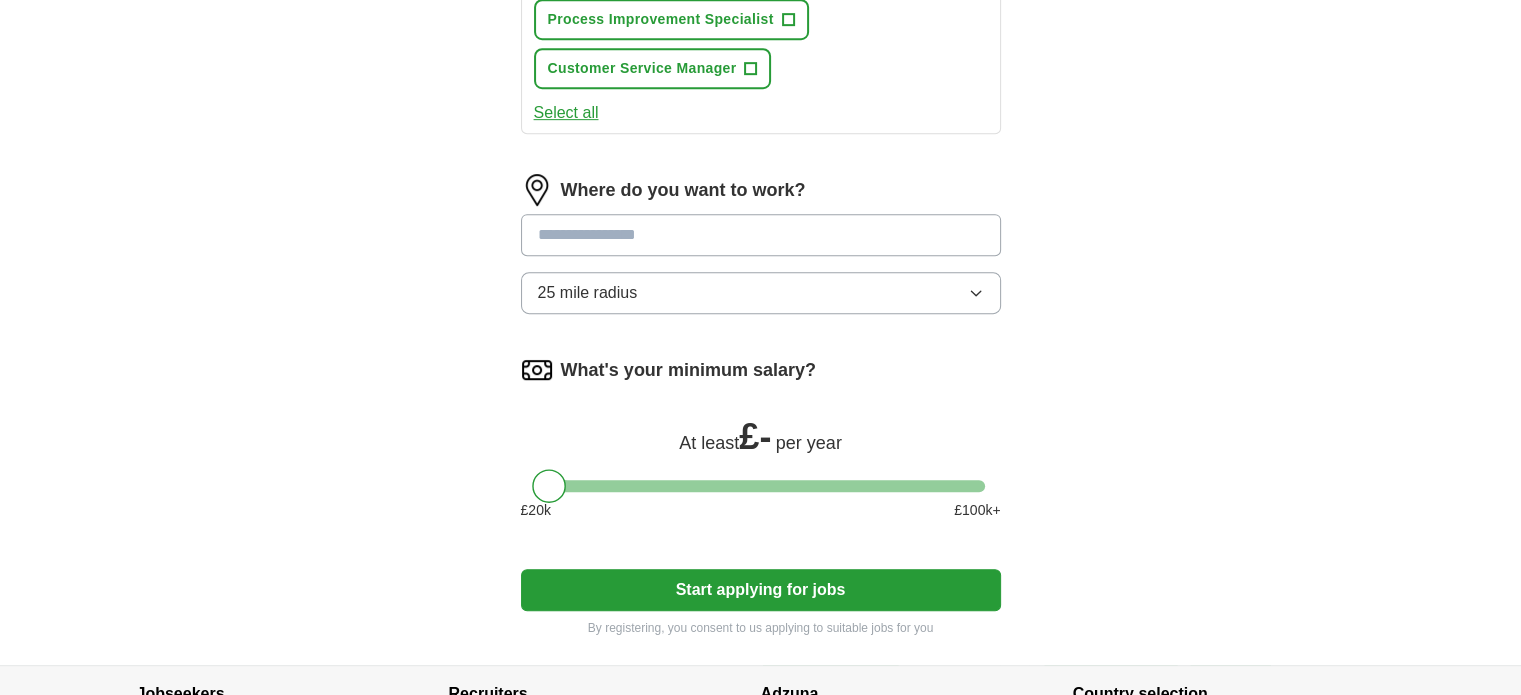 click on "Where do you want to work? 25 mile radius" at bounding box center (761, 252) 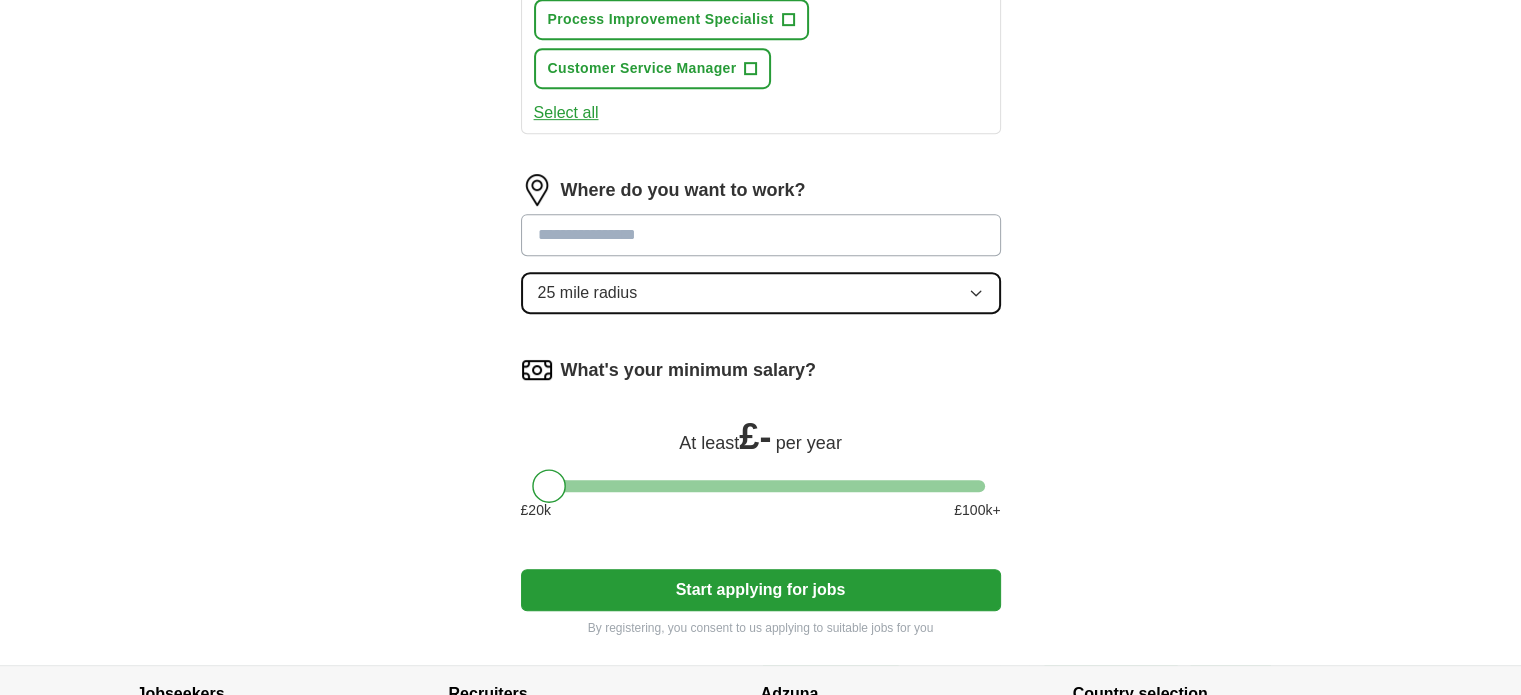 click on "25 mile radius" at bounding box center [761, 293] 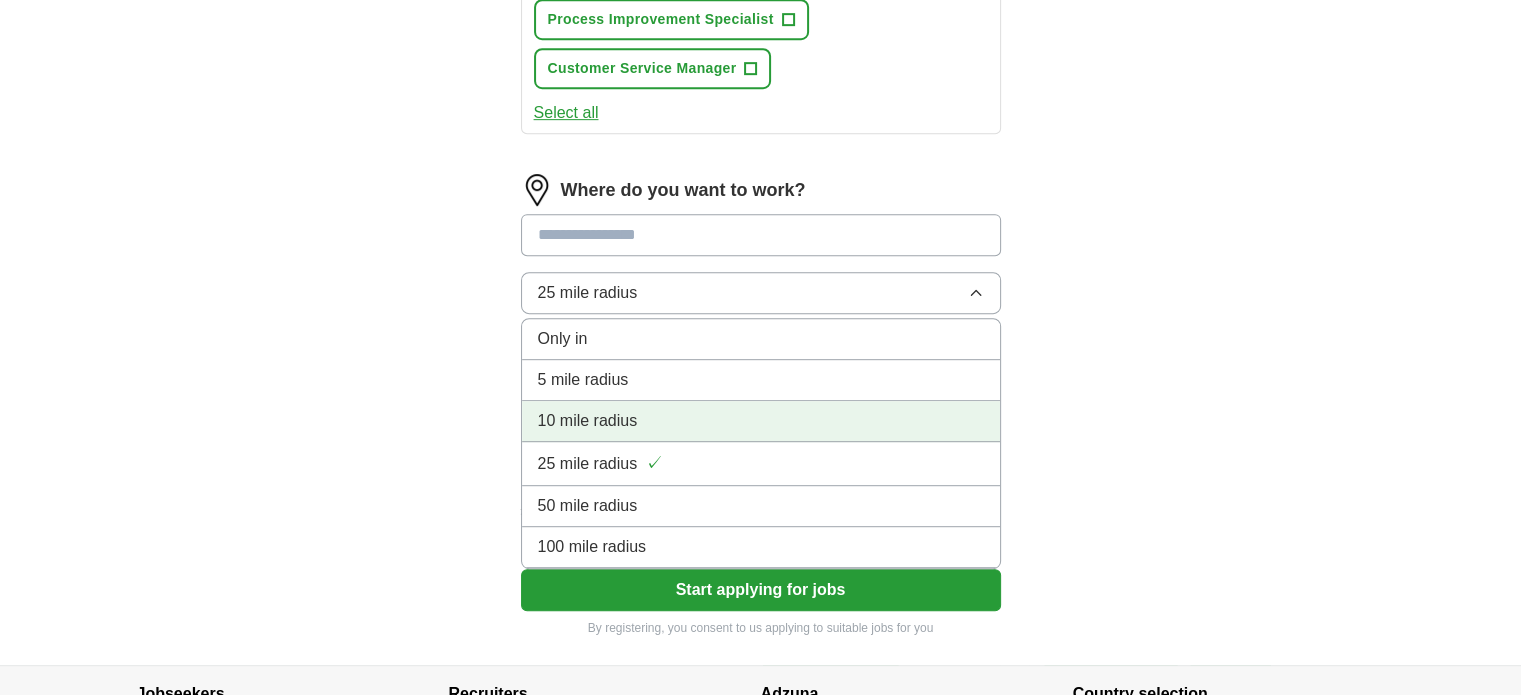 click on "10 mile radius" at bounding box center [761, 421] 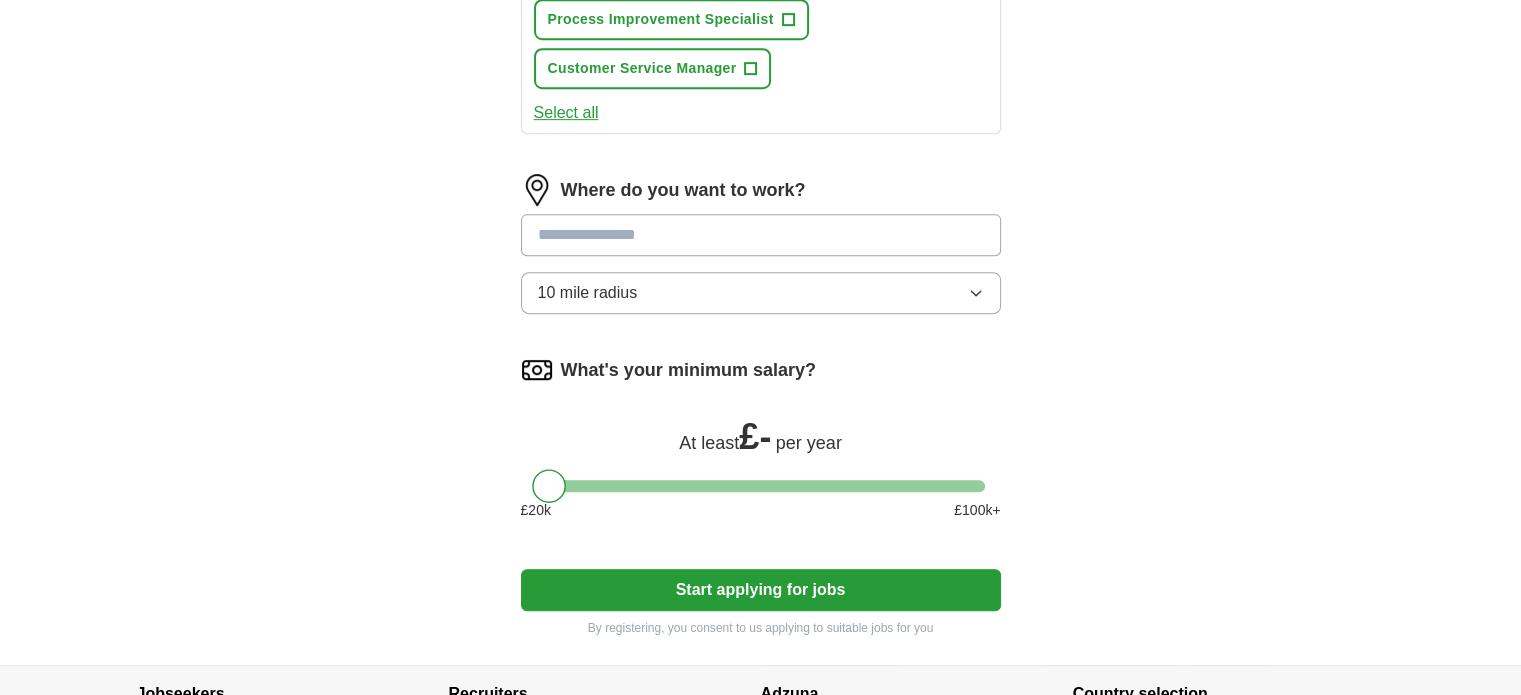 click at bounding box center (761, 235) 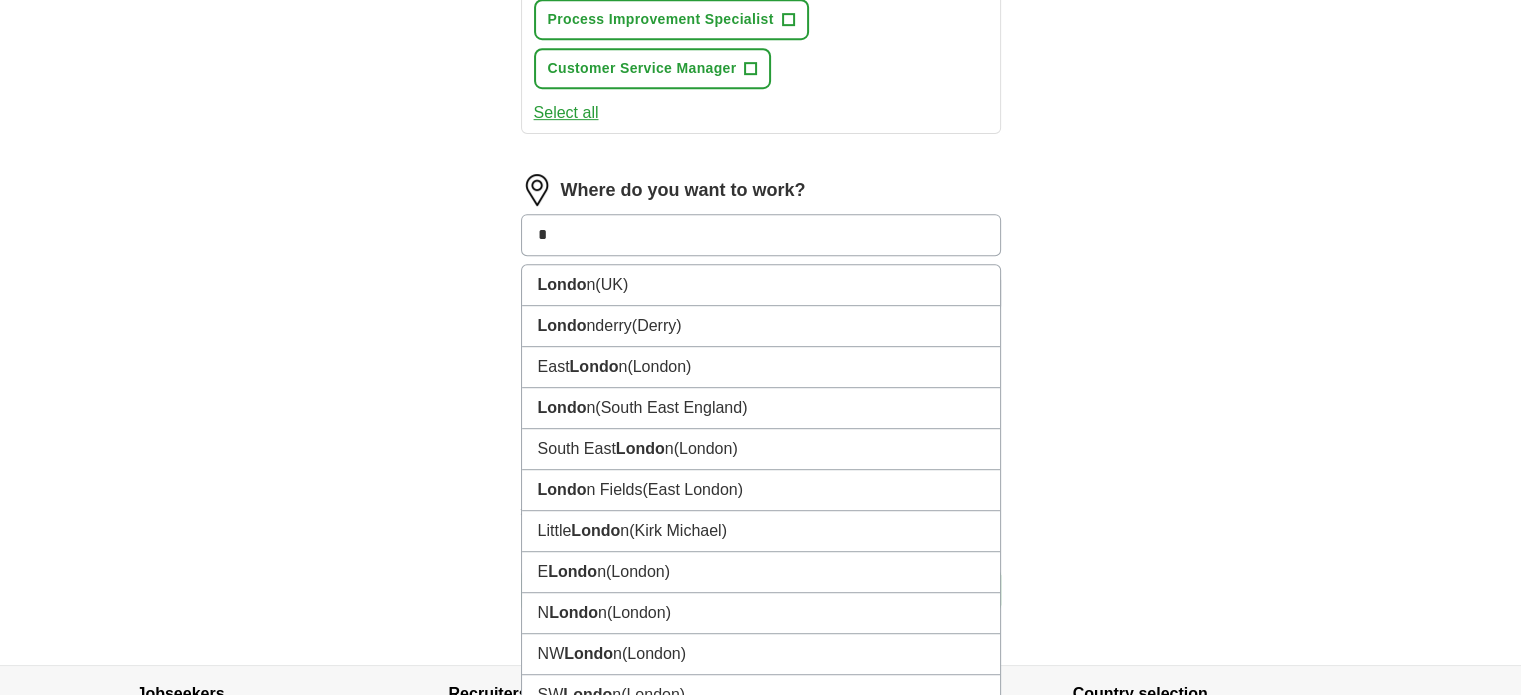 type on "*" 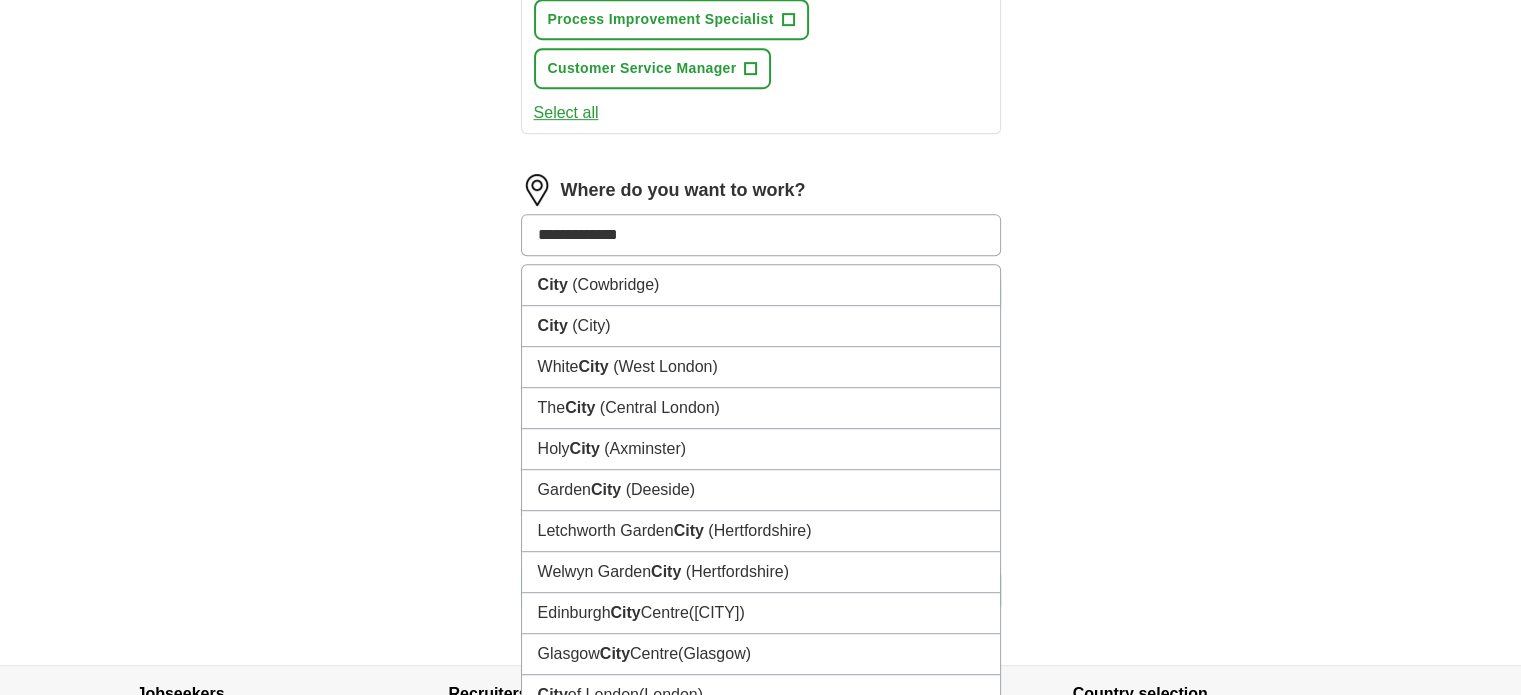 type on "**********" 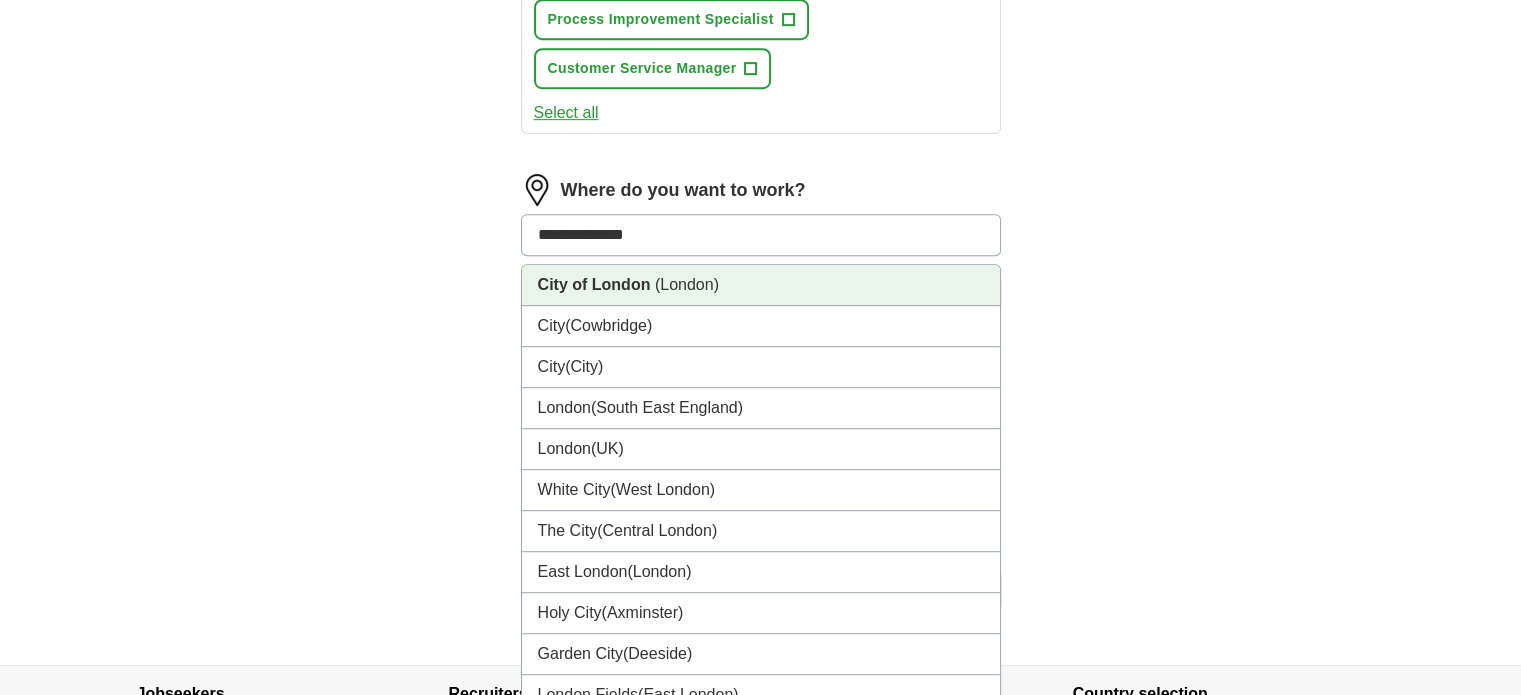 click on "City of London" at bounding box center [594, 284] 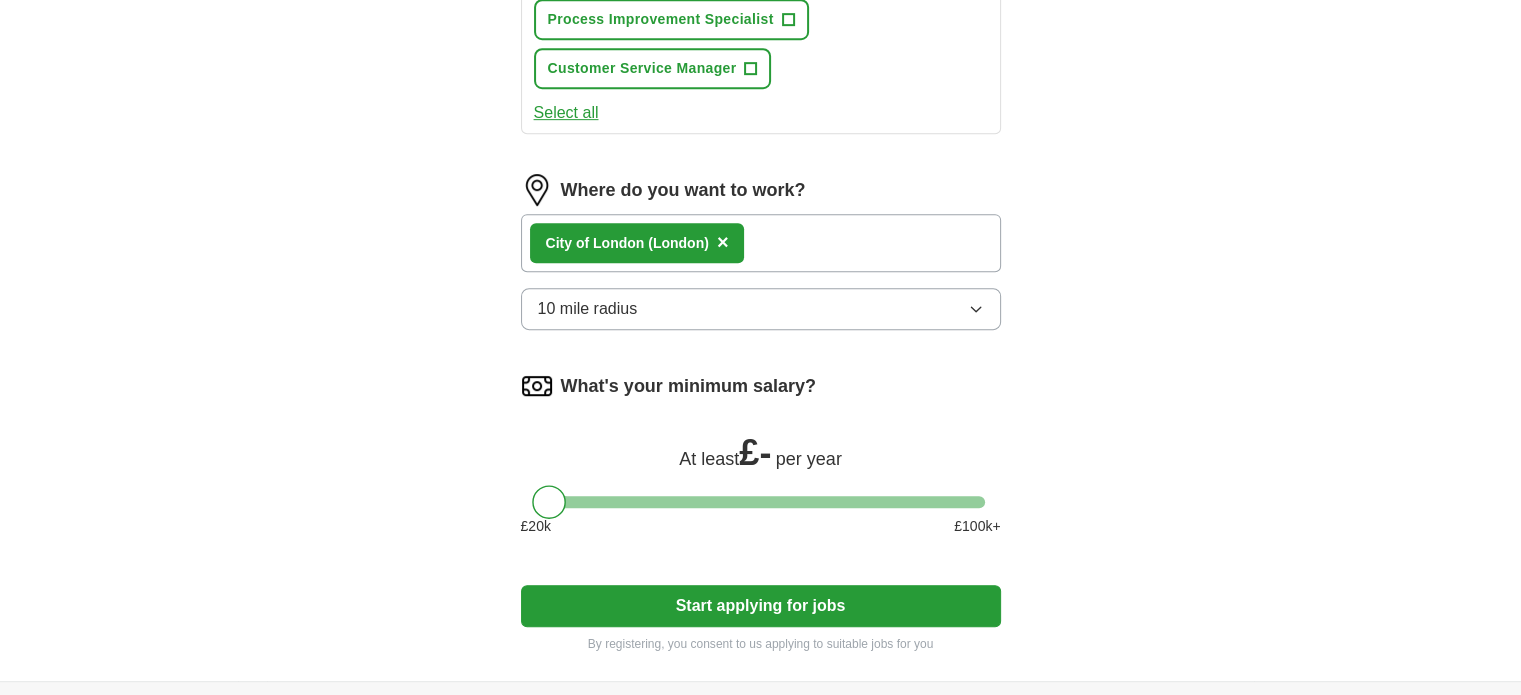 click on "**********" at bounding box center (761, -129) 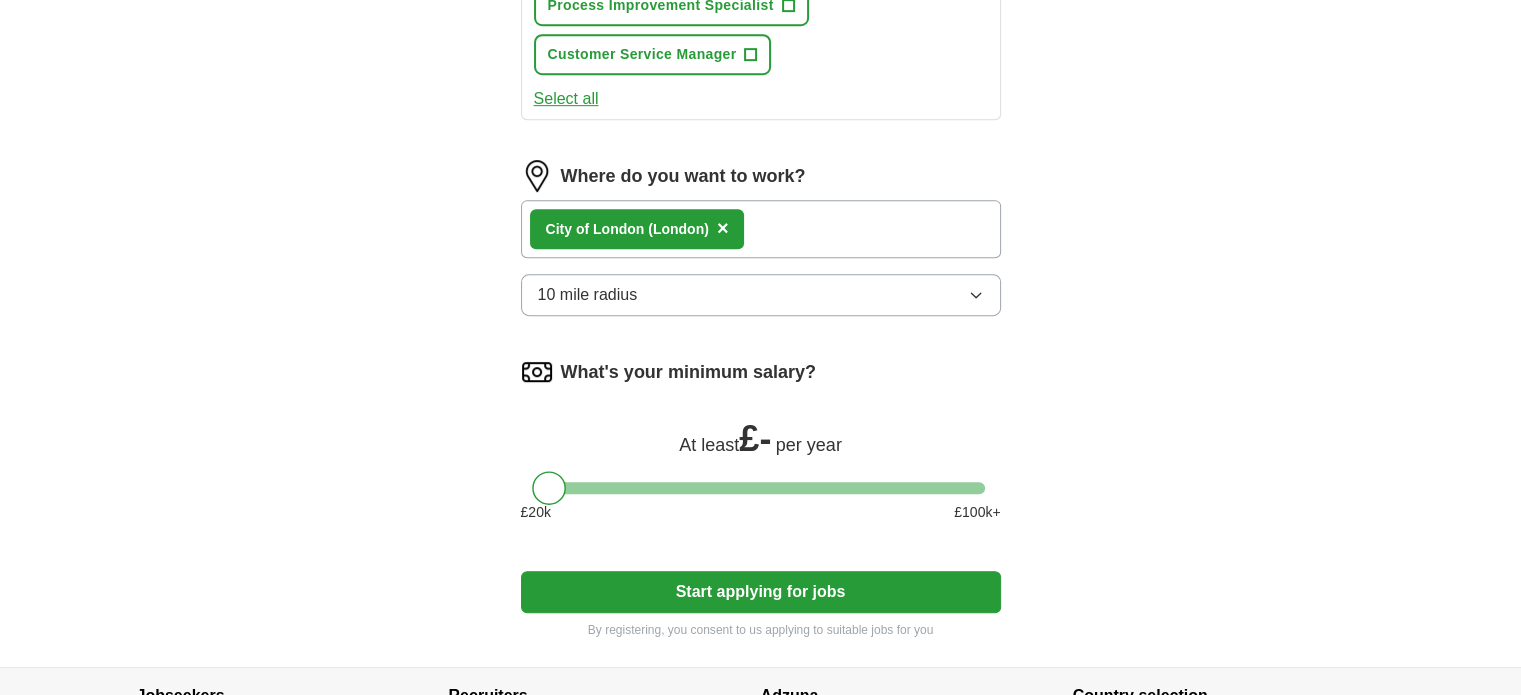 scroll, scrollTop: 1180, scrollLeft: 0, axis: vertical 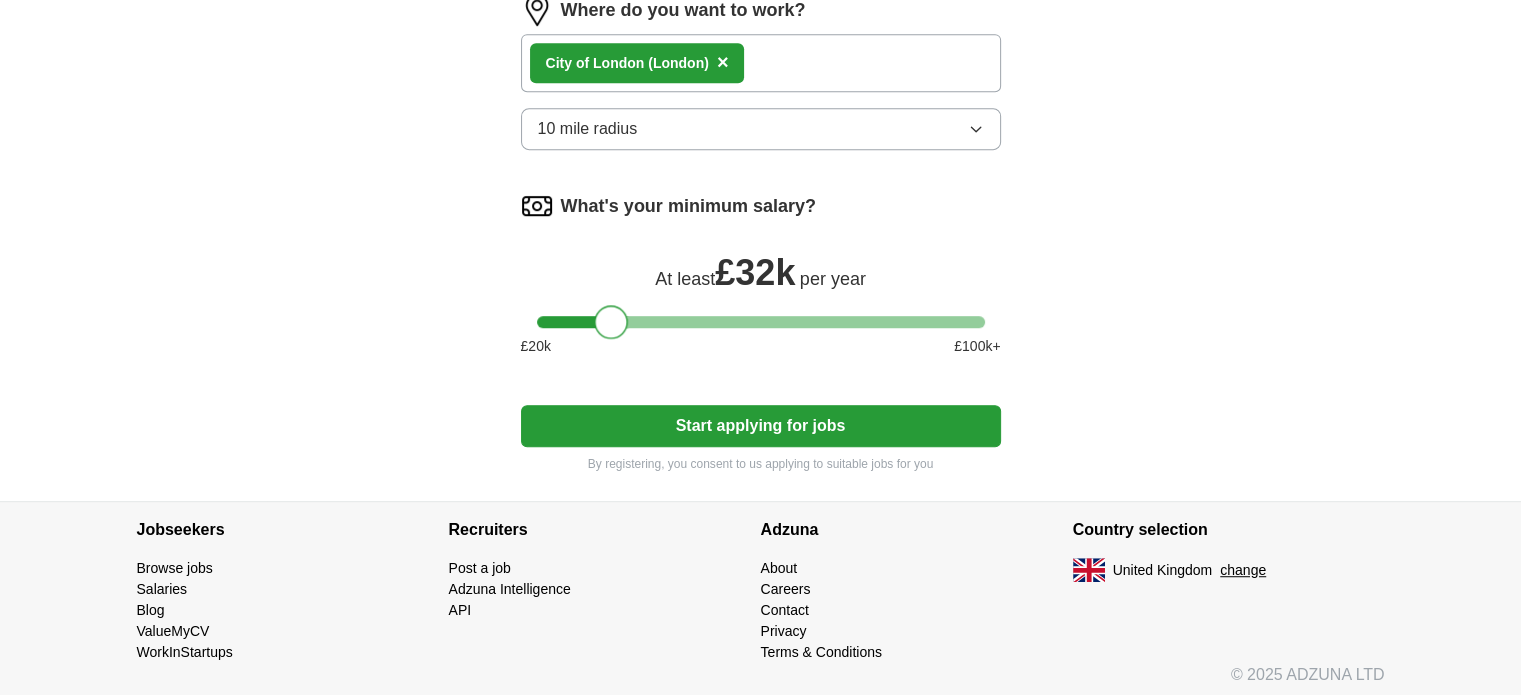 drag, startPoint x: 549, startPoint y: 314, endPoint x: 611, endPoint y: 312, distance: 62.03225 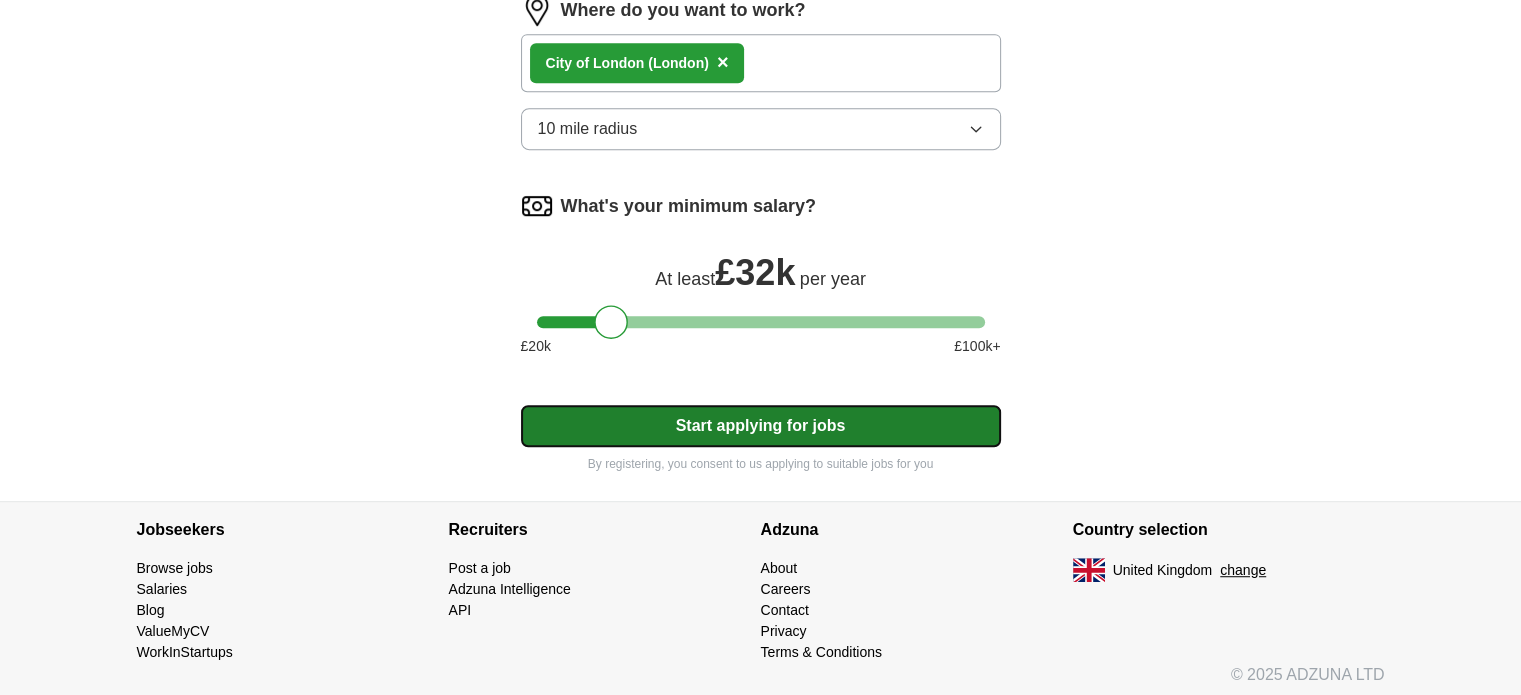 click on "Start applying for jobs" at bounding box center [761, 426] 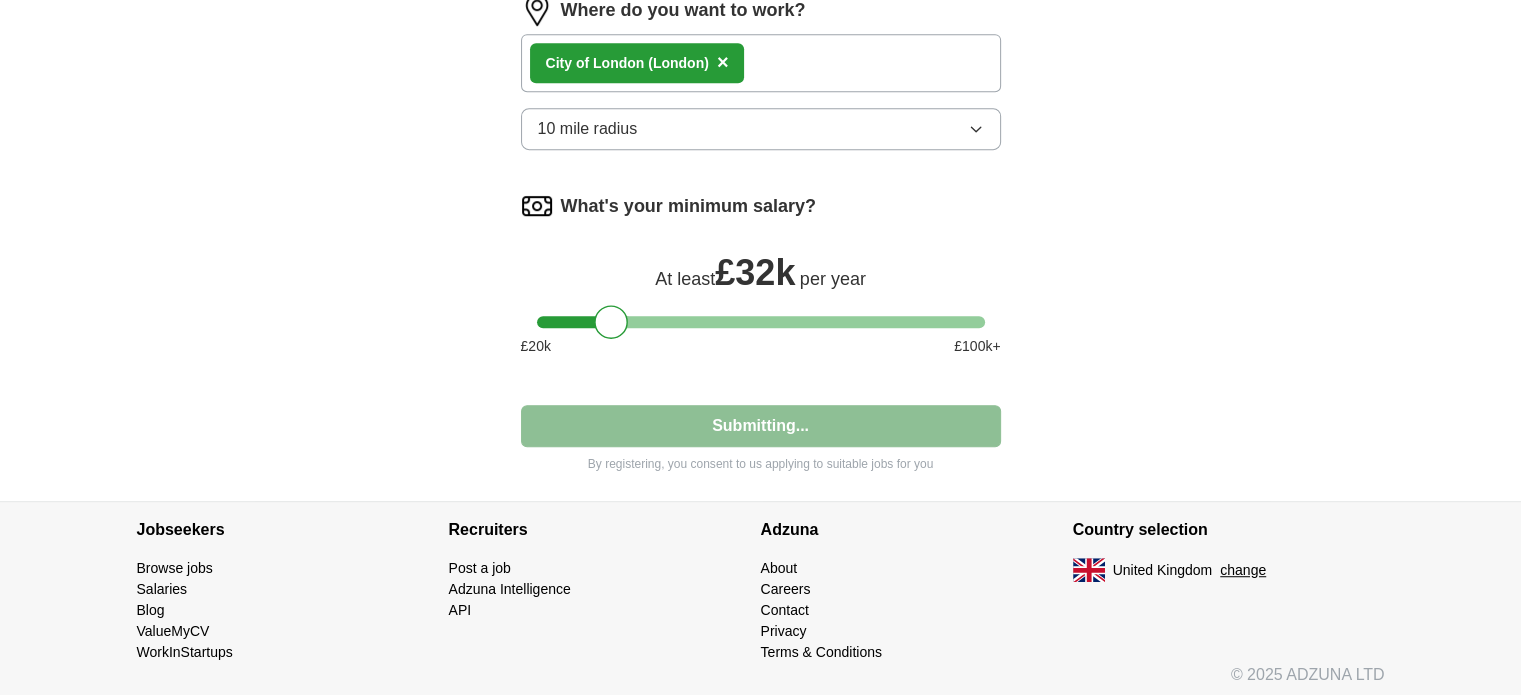 select on "**" 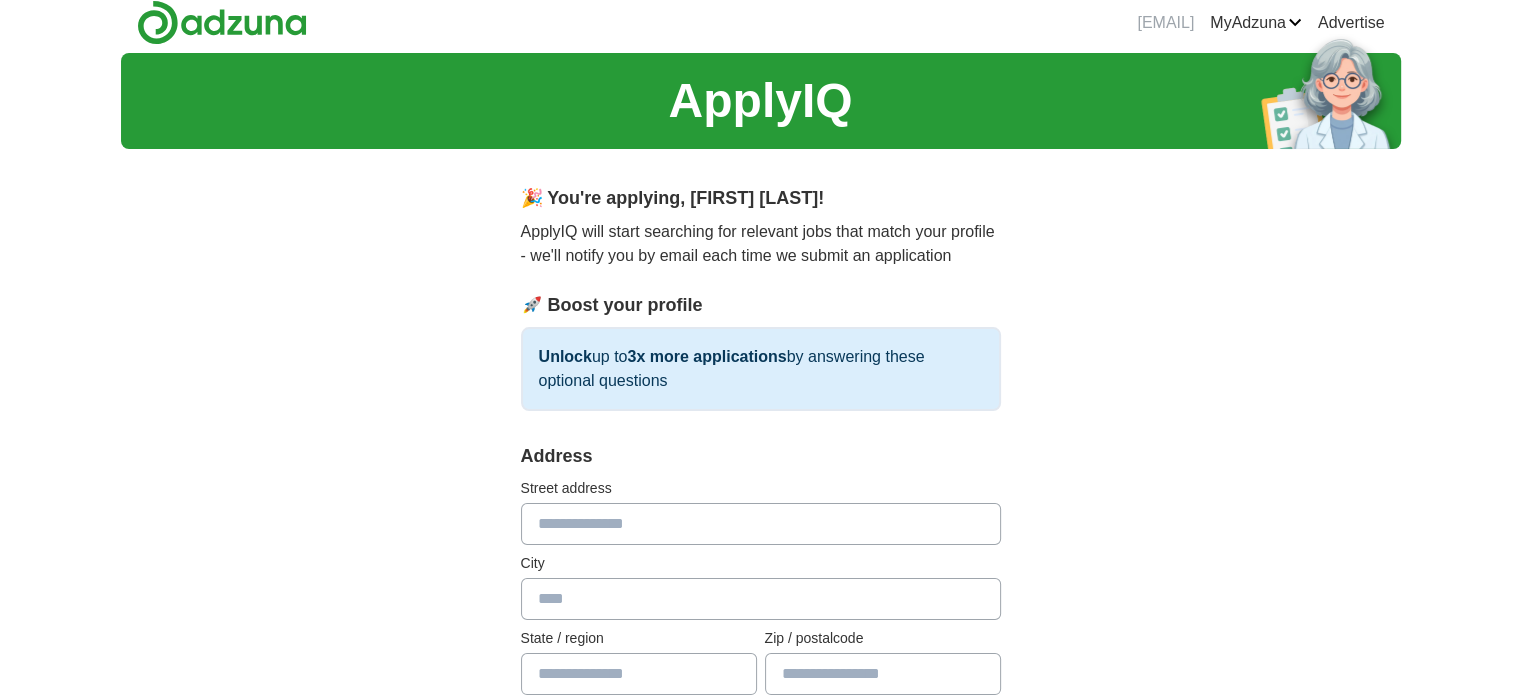 scroll, scrollTop: 0, scrollLeft: 0, axis: both 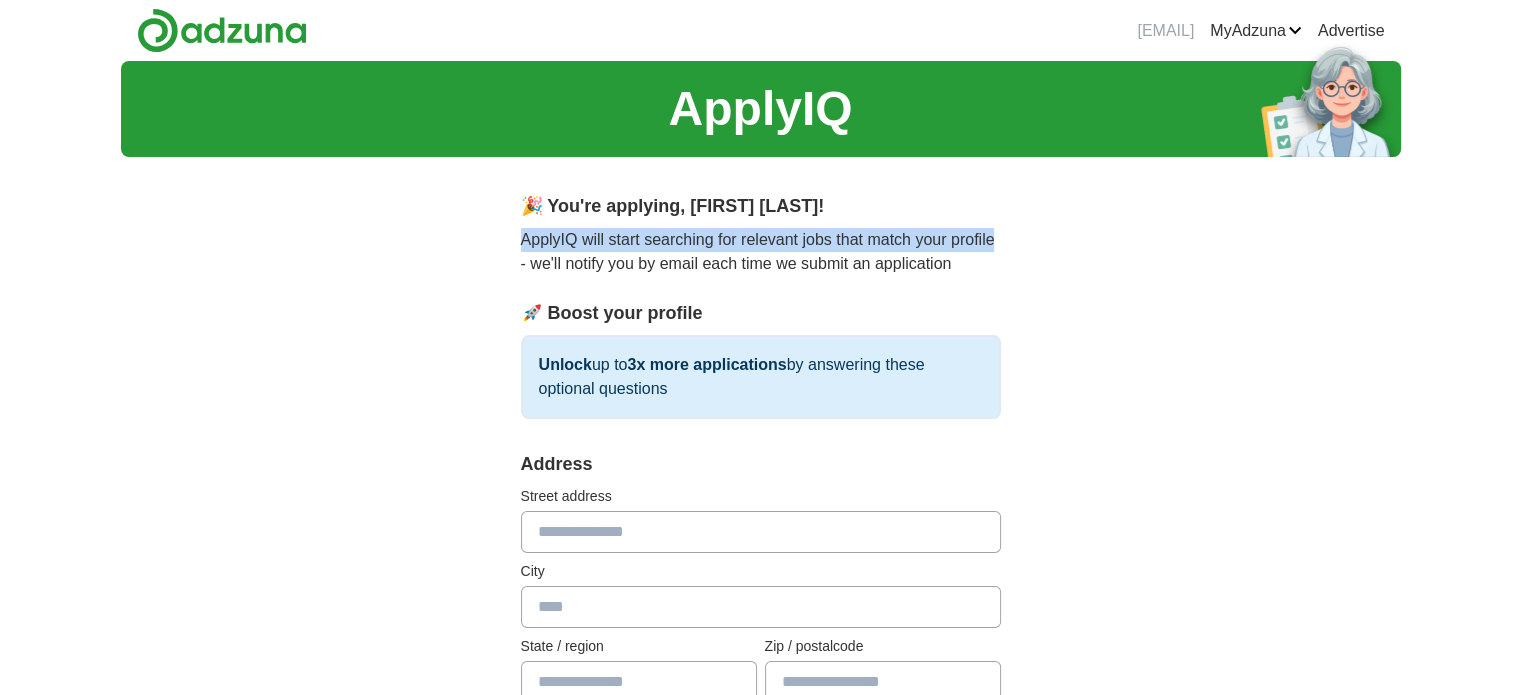 drag, startPoint x: 525, startPoint y: 247, endPoint x: 1135, endPoint y: 234, distance: 610.1385 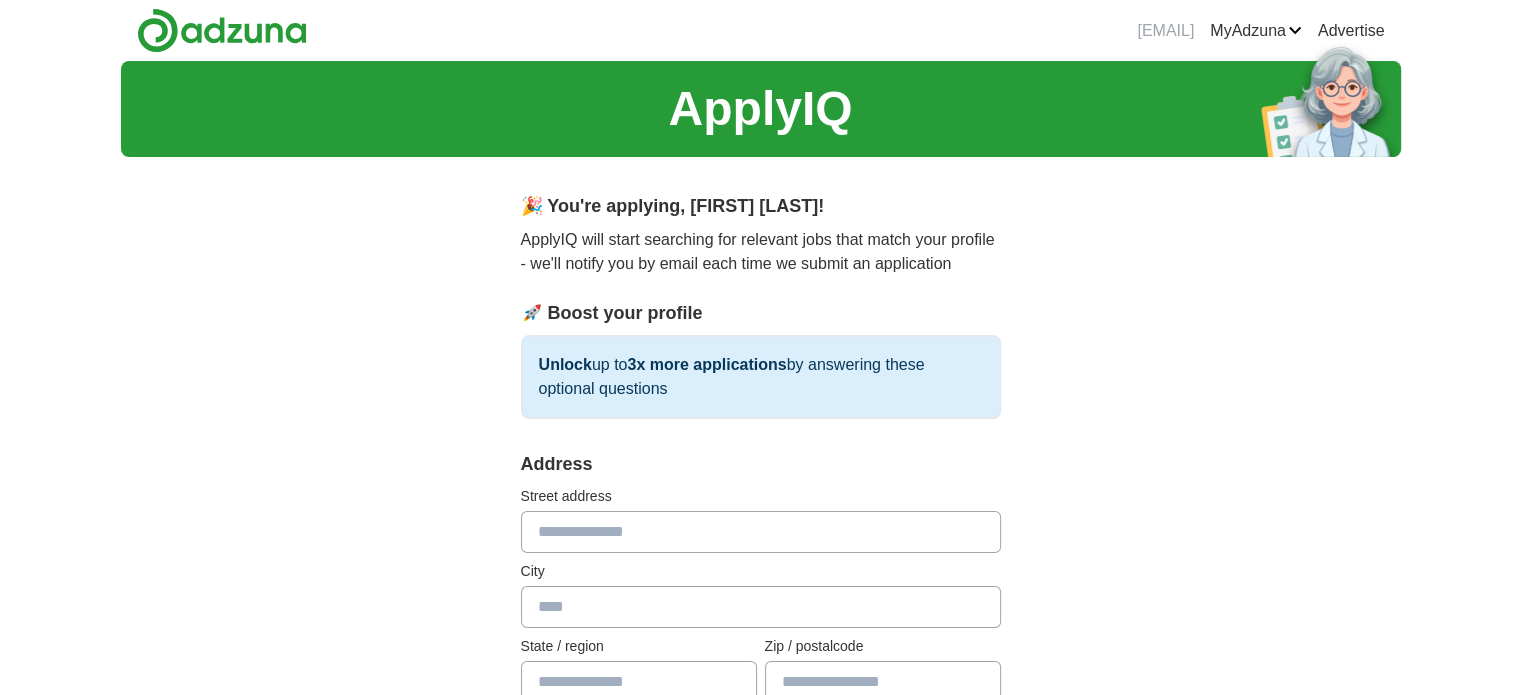 click on "**********" at bounding box center (761, 1012) 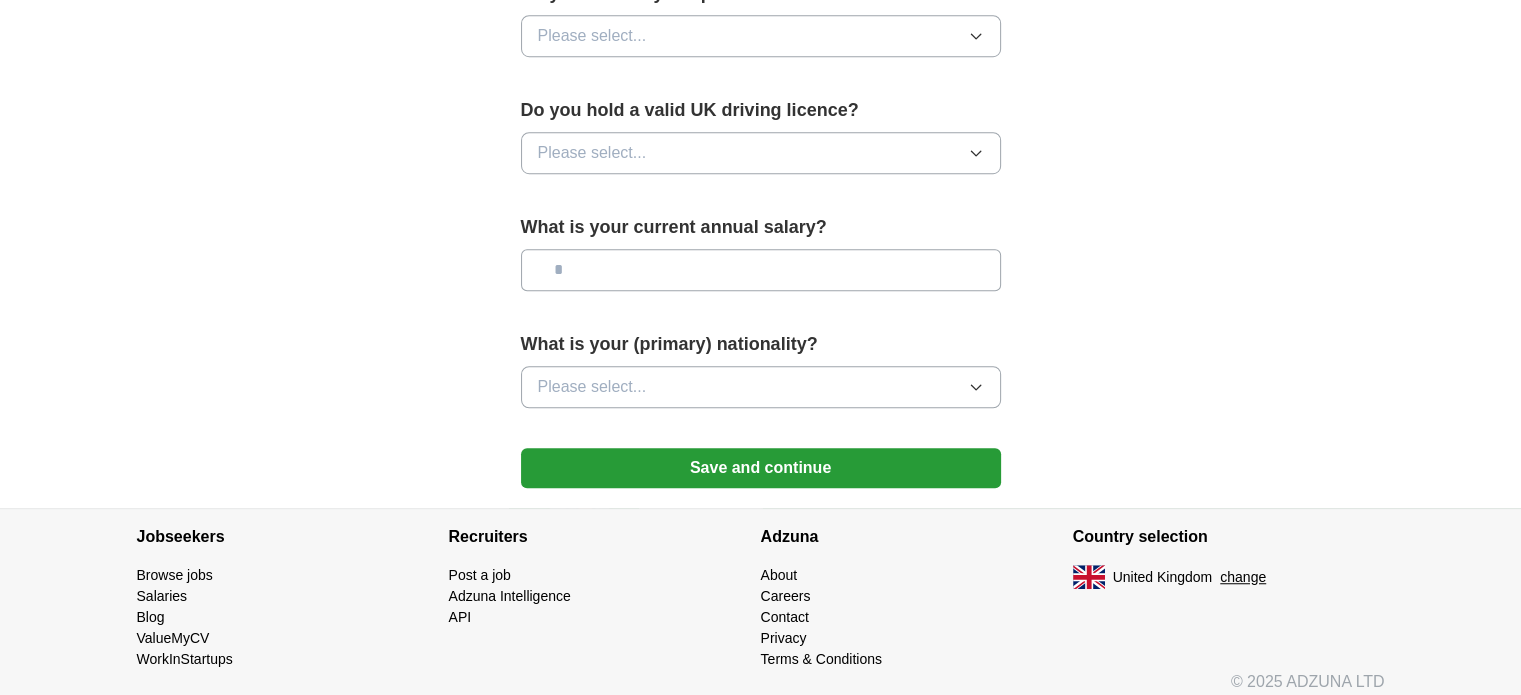 scroll, scrollTop: 1352, scrollLeft: 0, axis: vertical 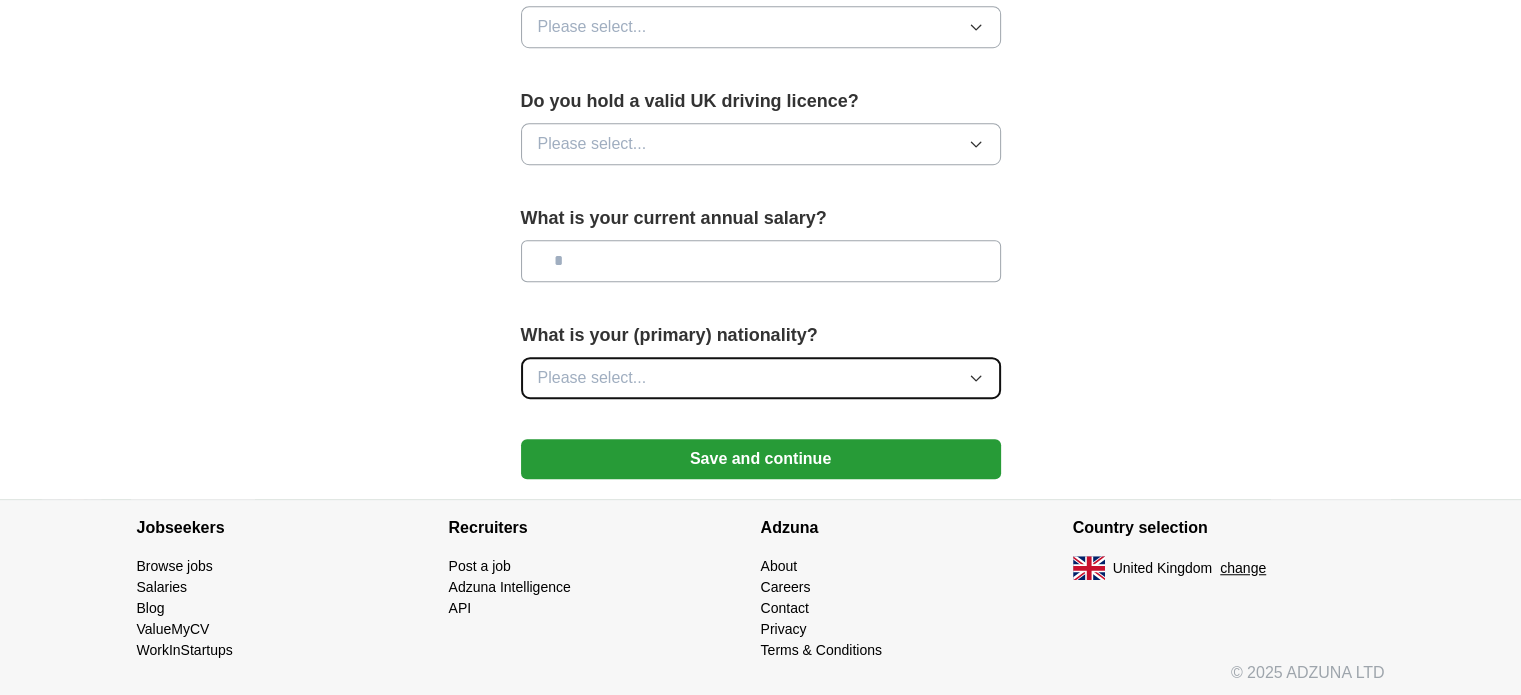 click on "Please select..." at bounding box center (761, 378) 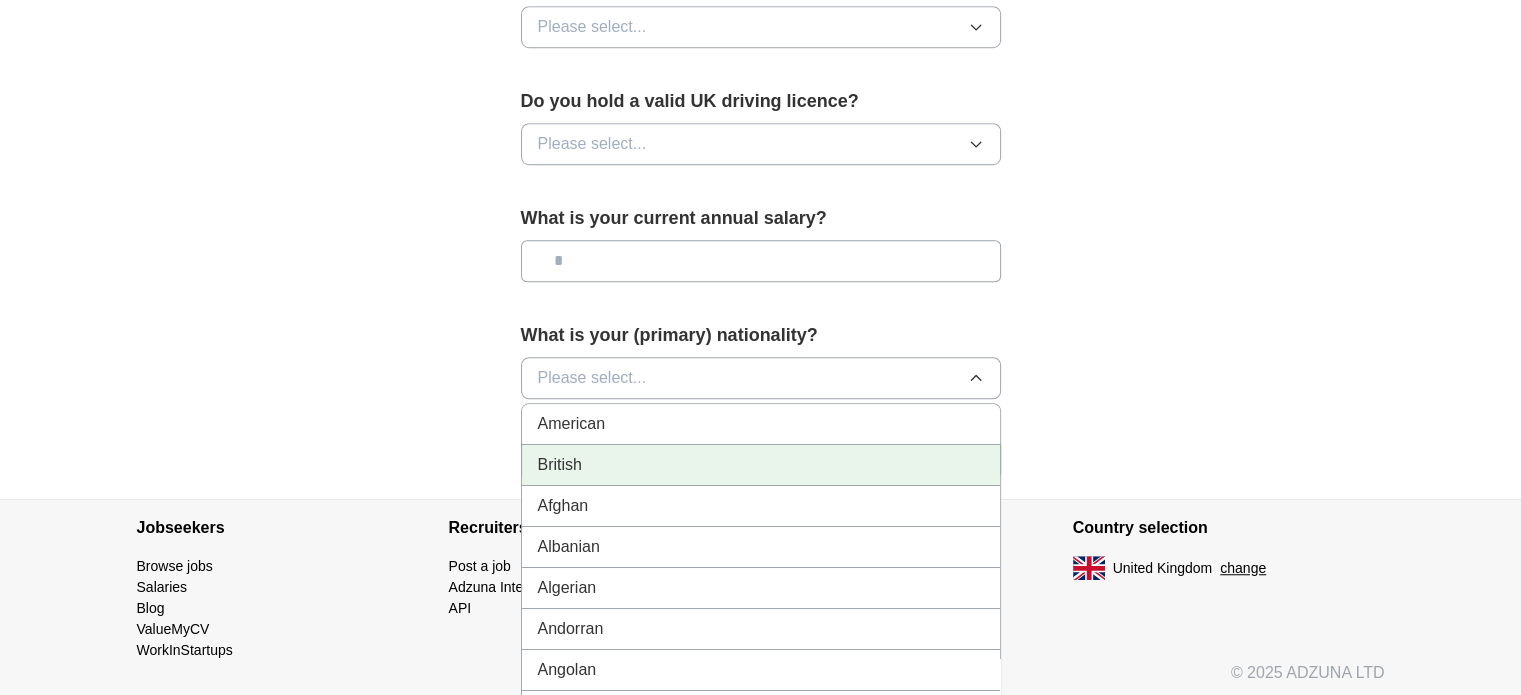 click on "British" at bounding box center (761, 465) 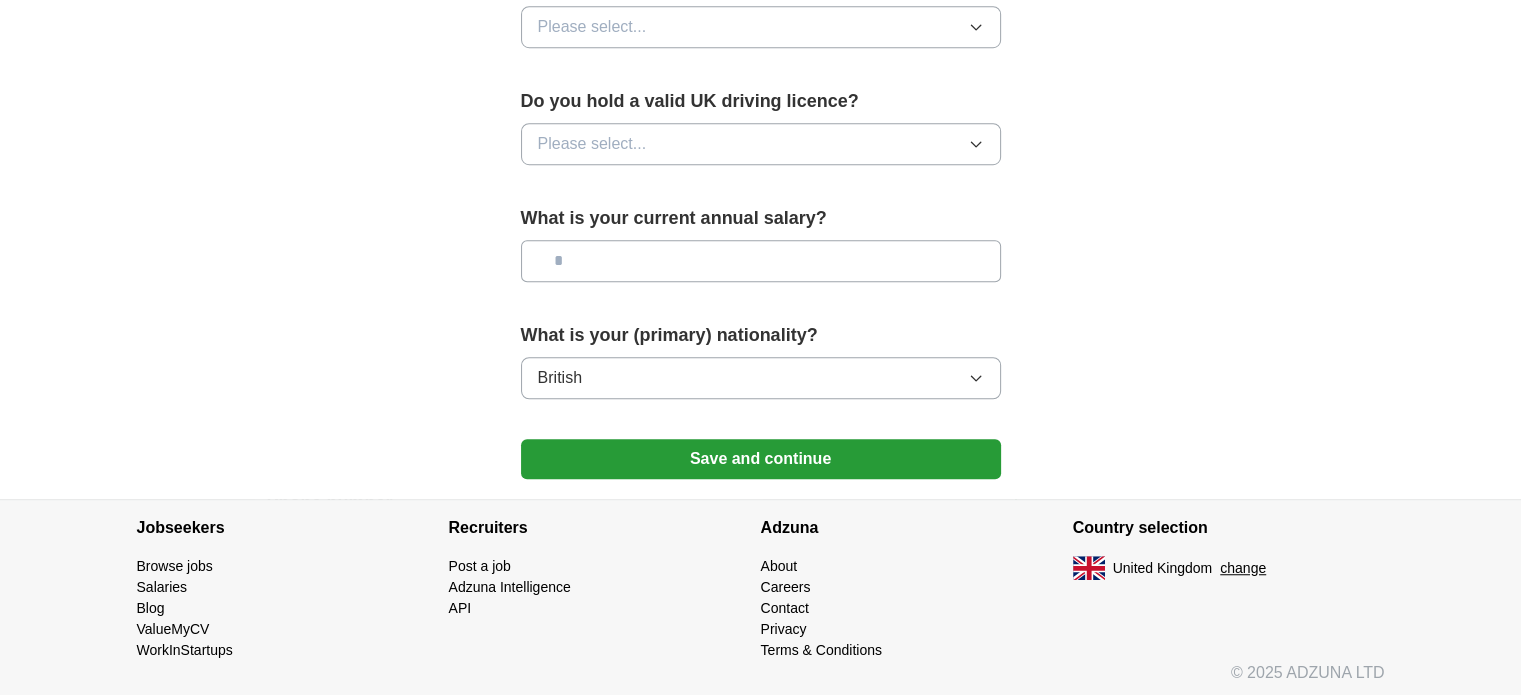 click at bounding box center (761, 261) 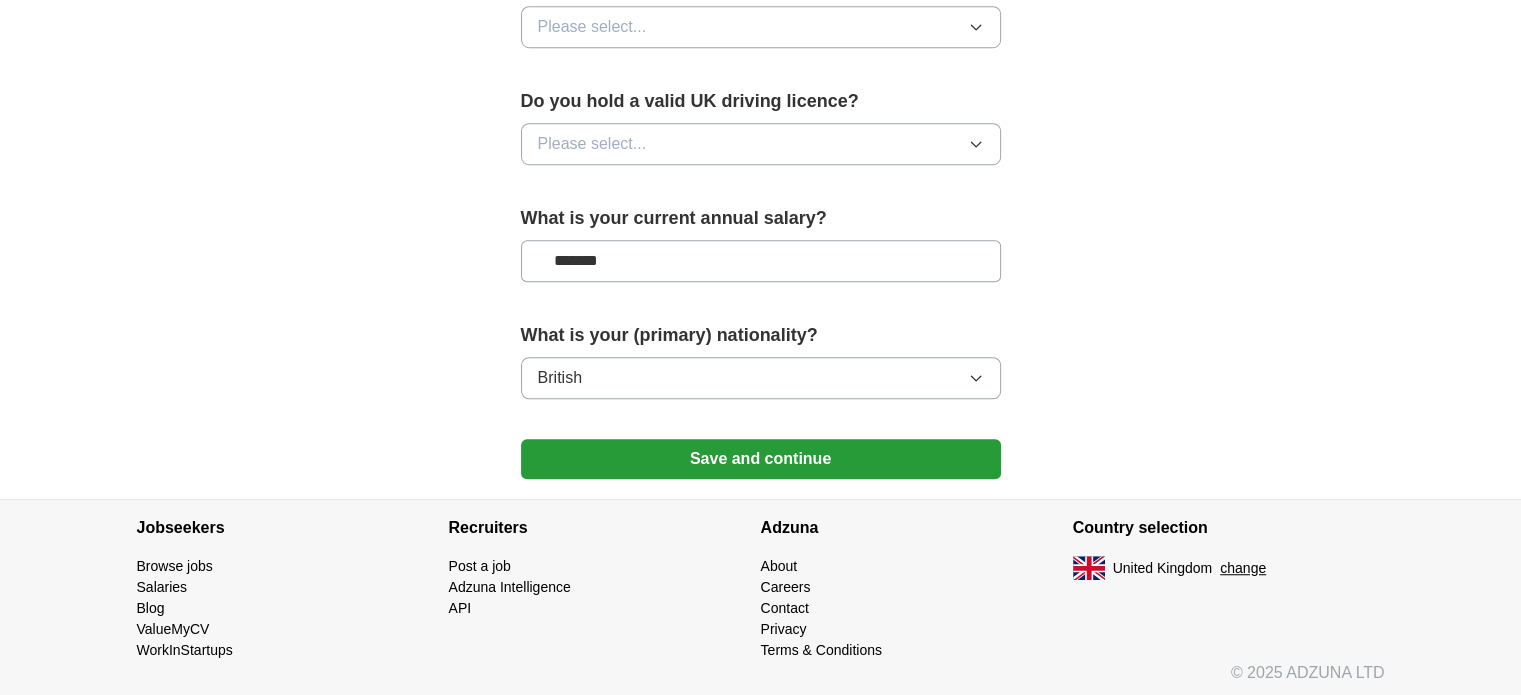 type on "*******" 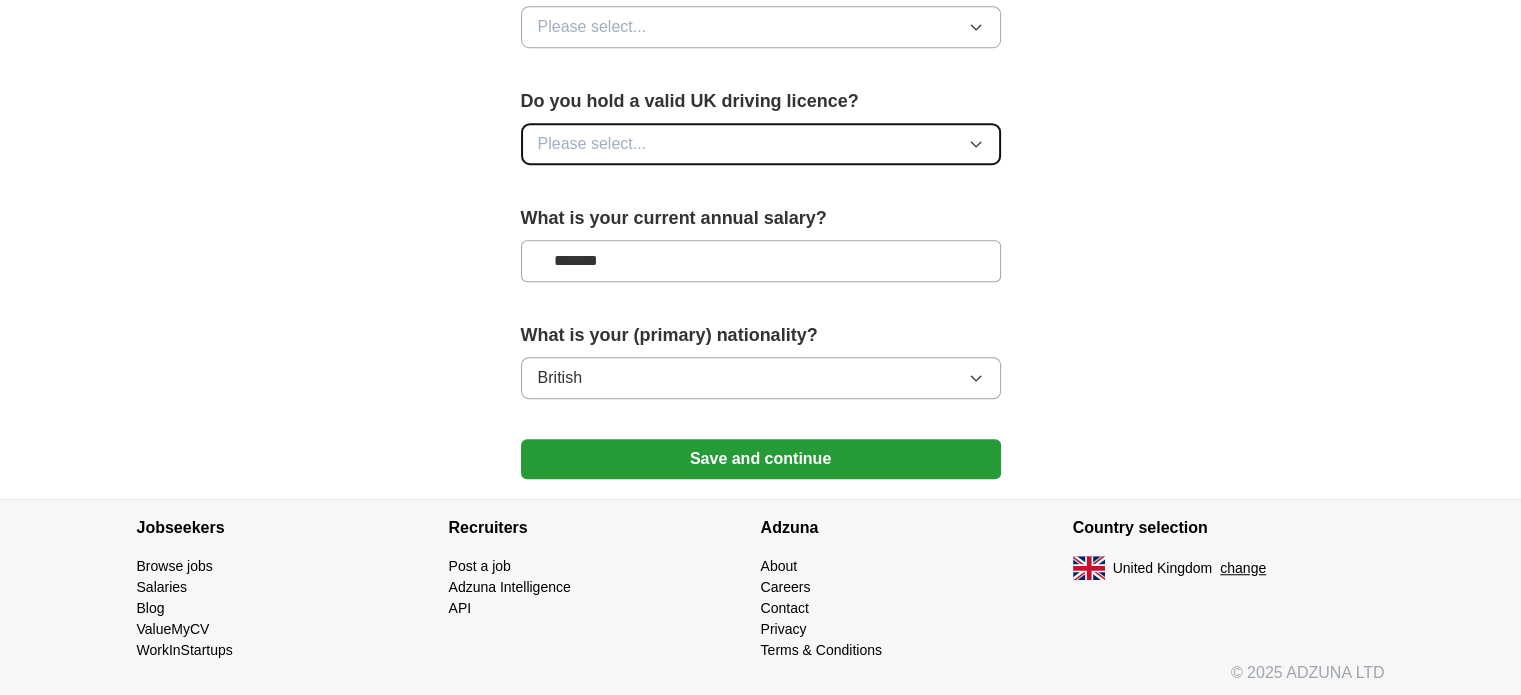 click on "Please select..." at bounding box center [592, 144] 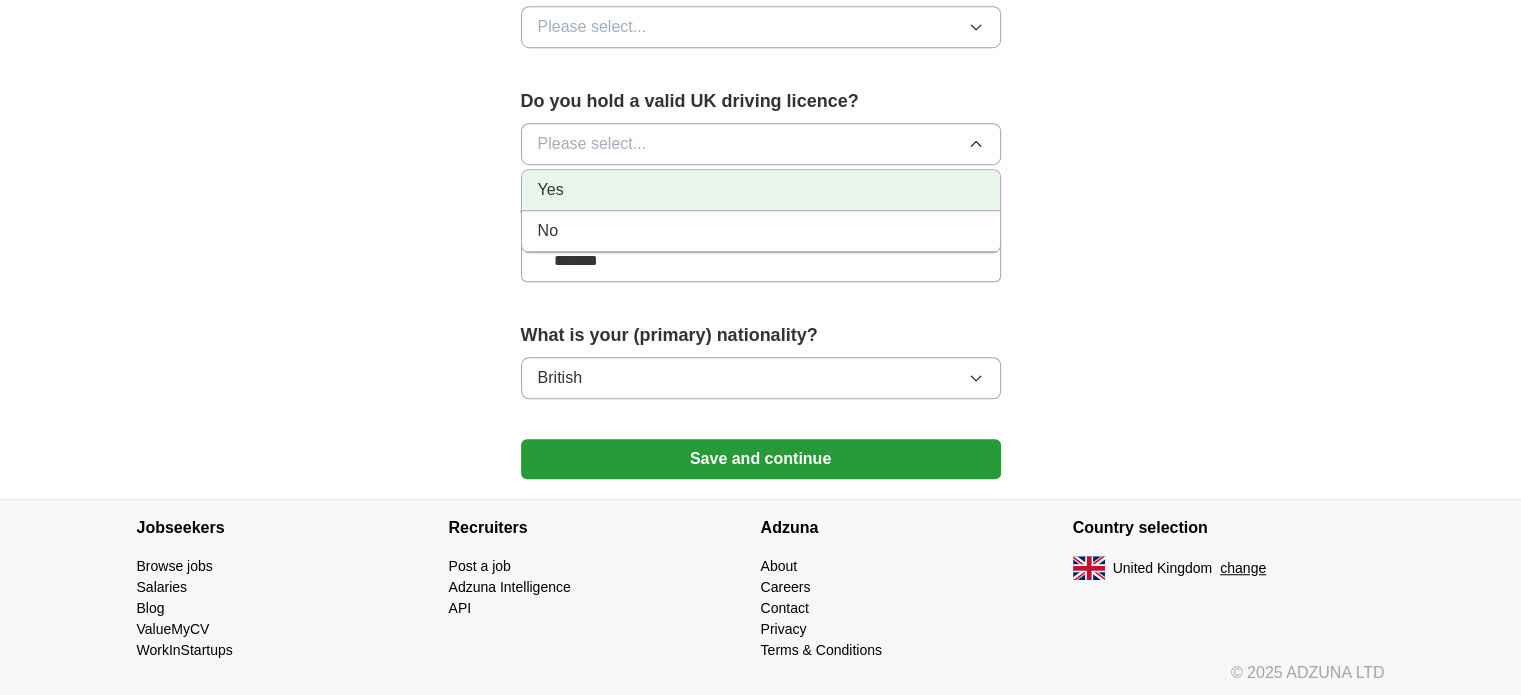 click on "Yes" at bounding box center [761, 190] 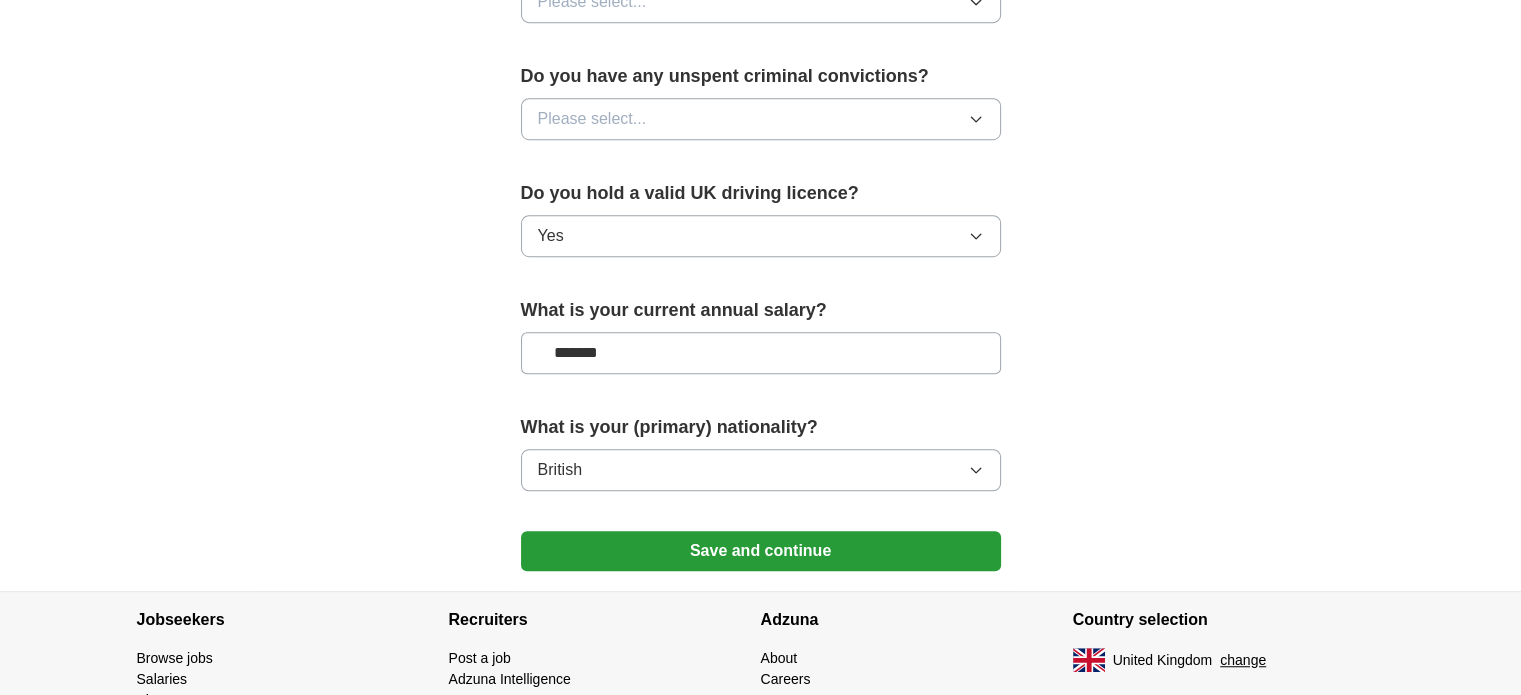 scroll, scrollTop: 1152, scrollLeft: 0, axis: vertical 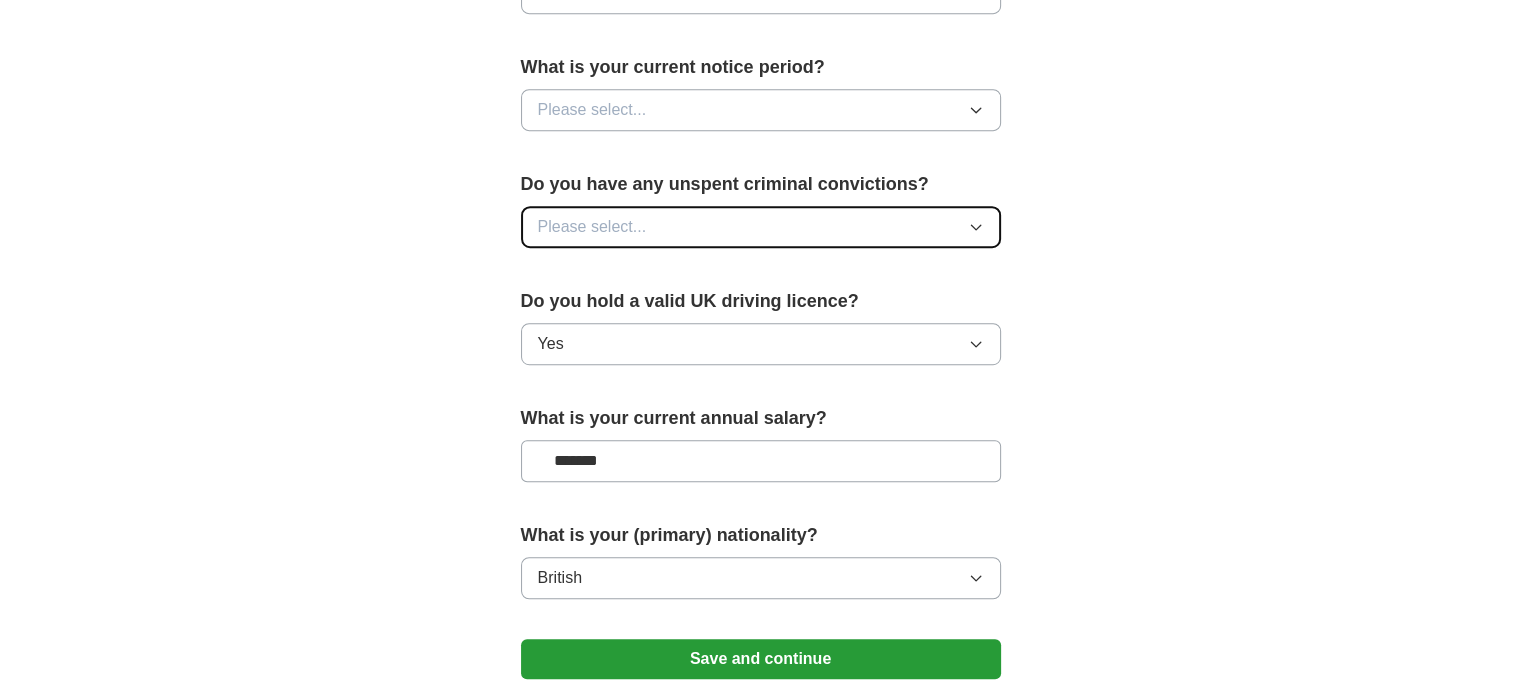 click on "Please select..." at bounding box center [592, 227] 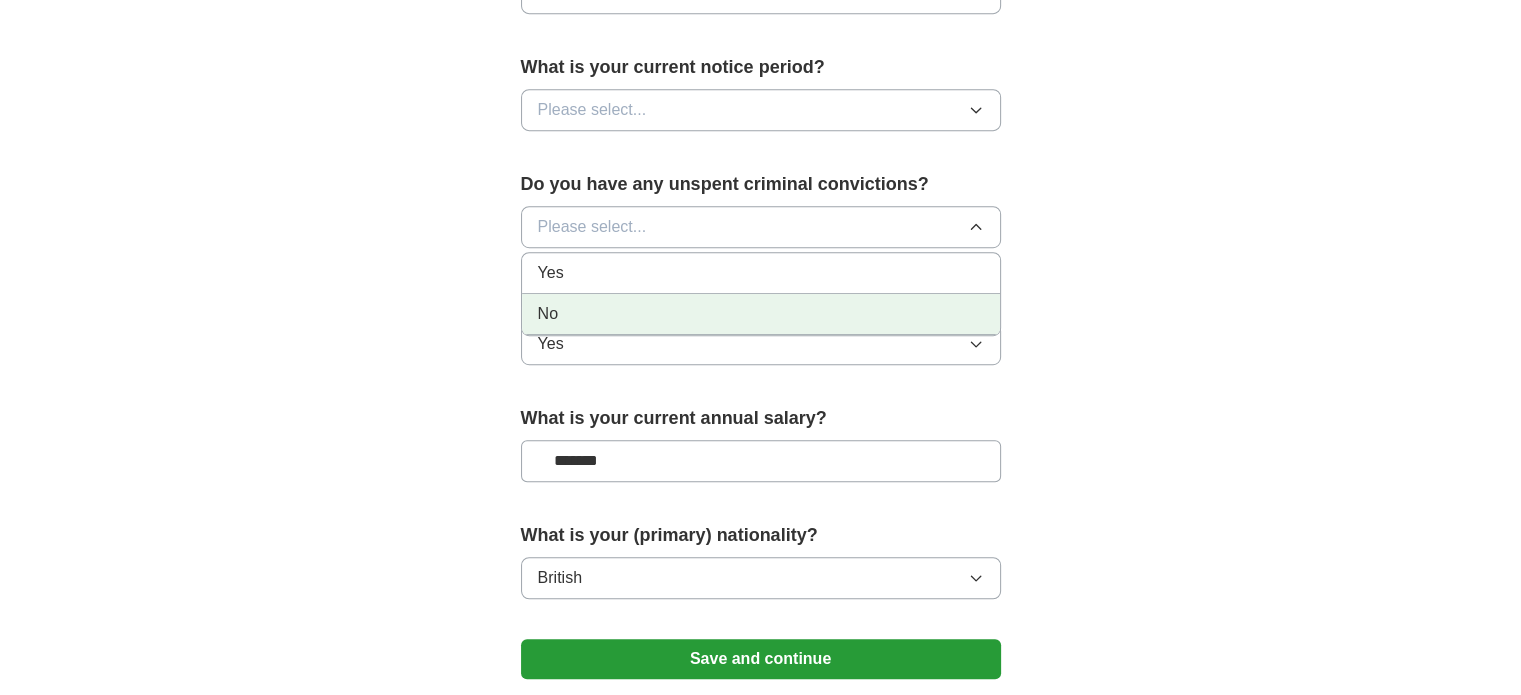 click on "No" at bounding box center [761, 314] 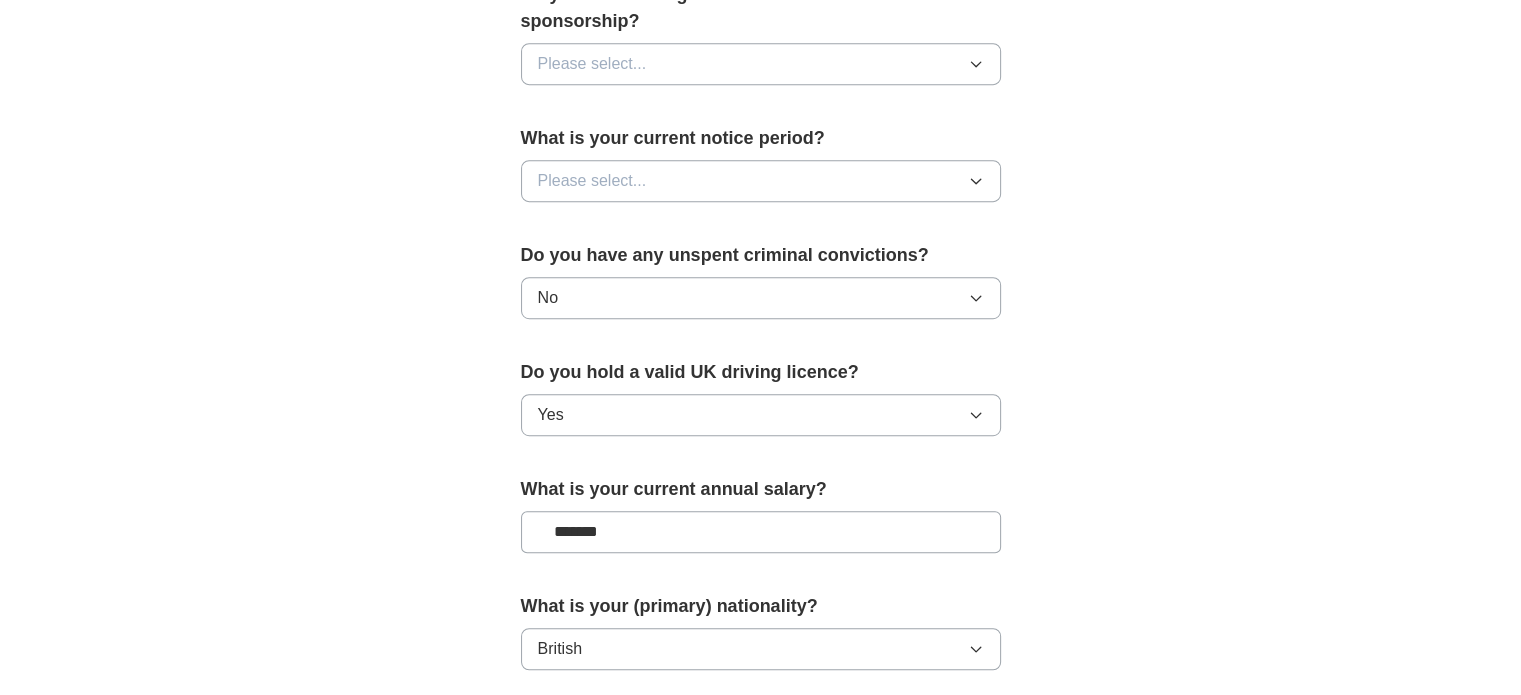 scroll, scrollTop: 1052, scrollLeft: 0, axis: vertical 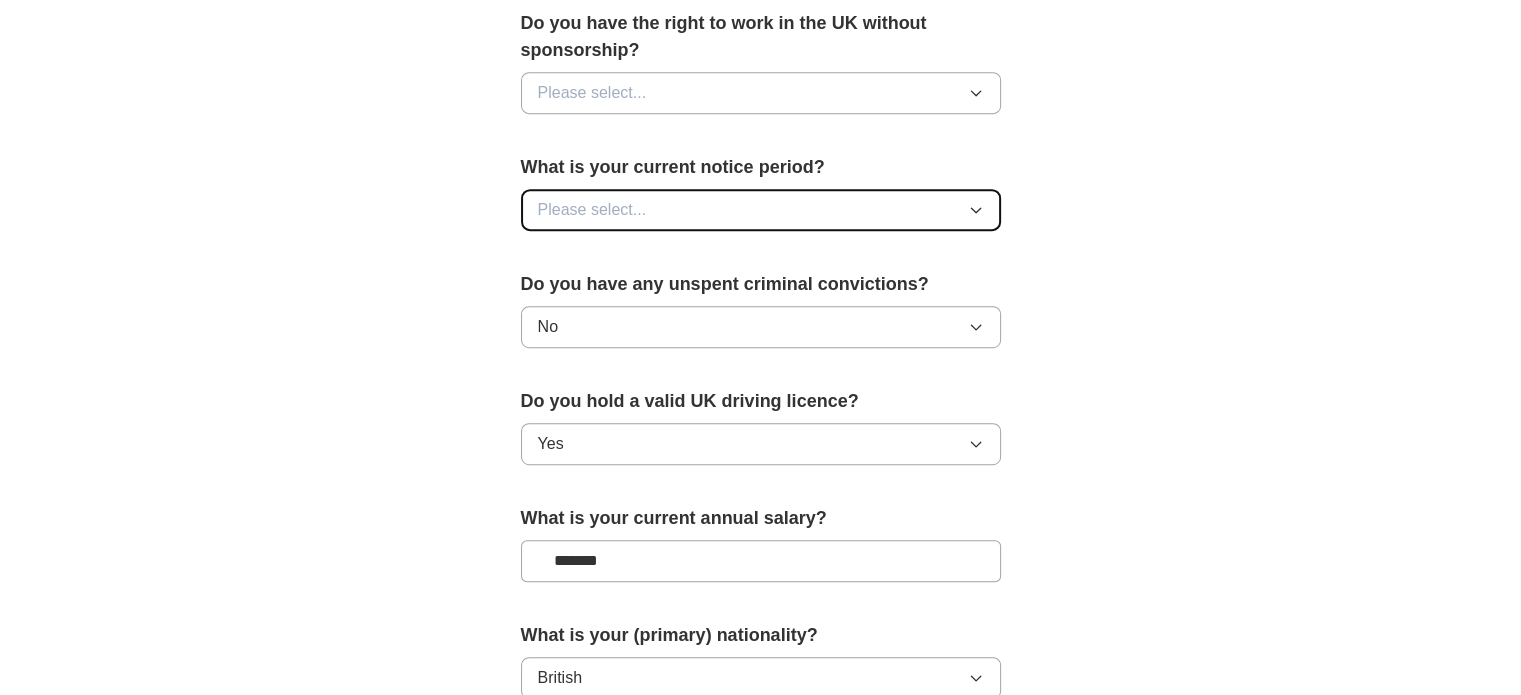 click on "Please select..." at bounding box center (592, 210) 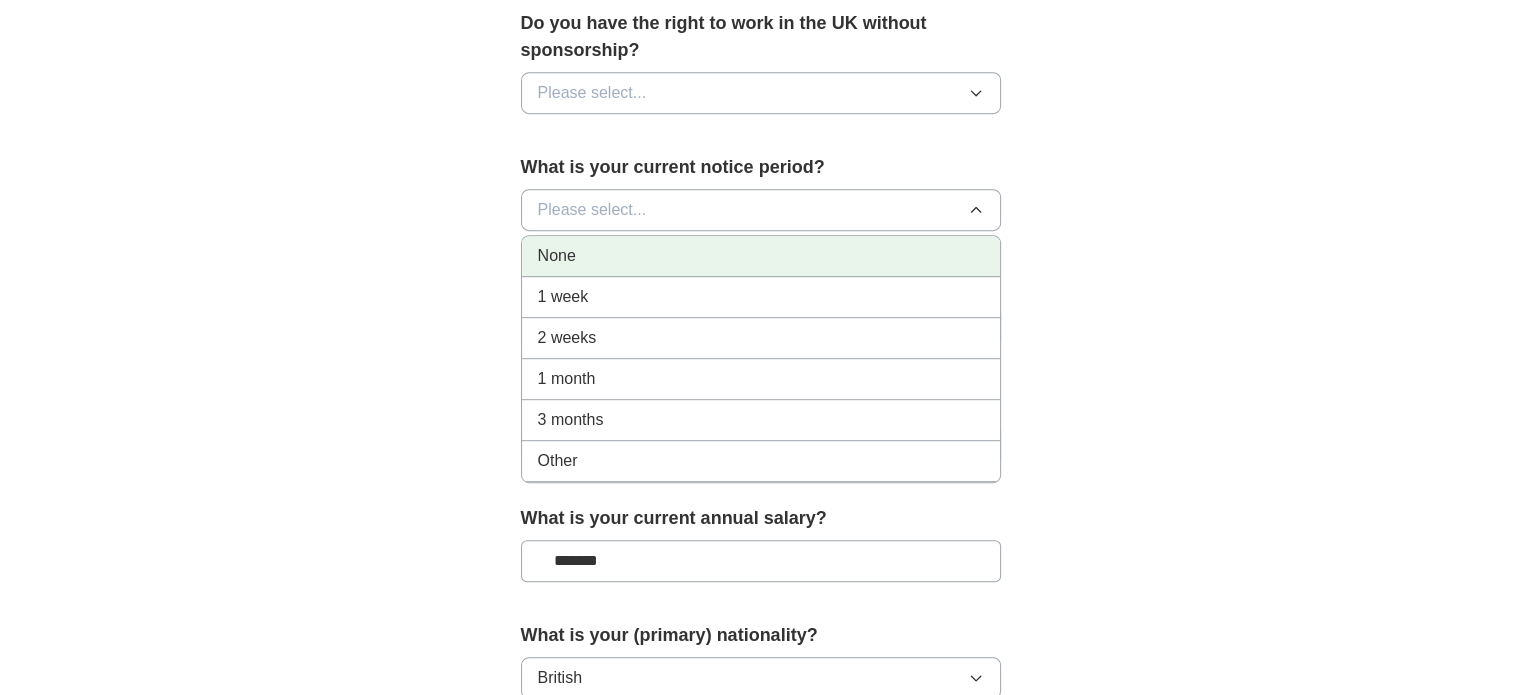 click on "None" at bounding box center [761, 256] 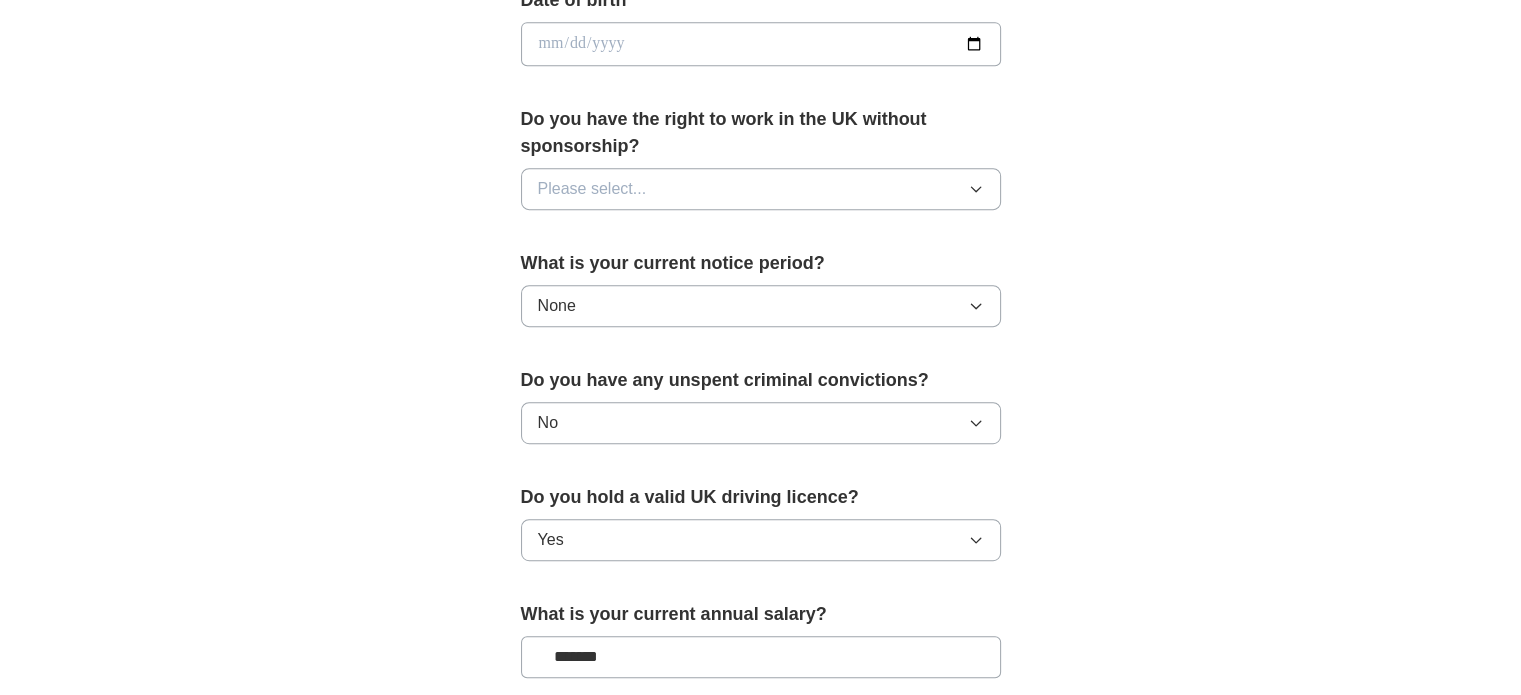 scroll, scrollTop: 852, scrollLeft: 0, axis: vertical 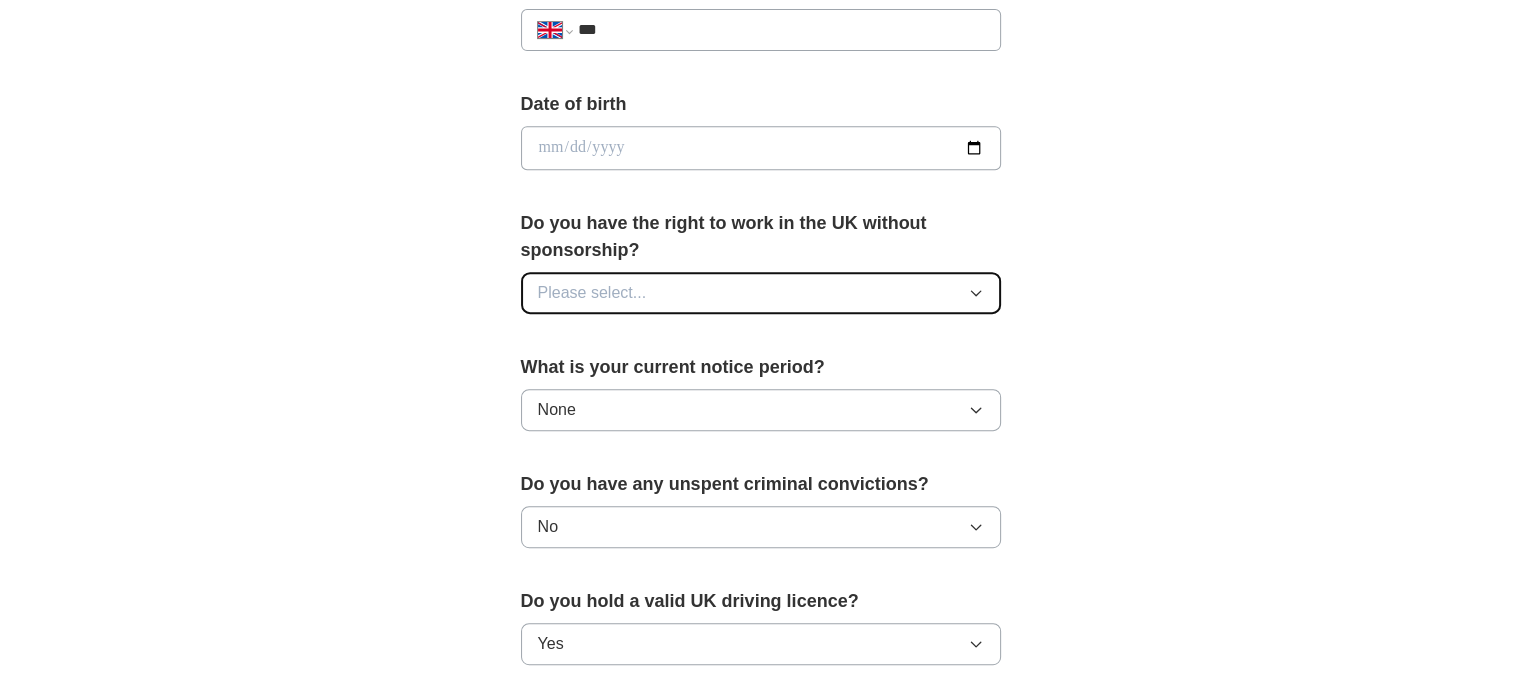 click on "Please select..." at bounding box center (592, 293) 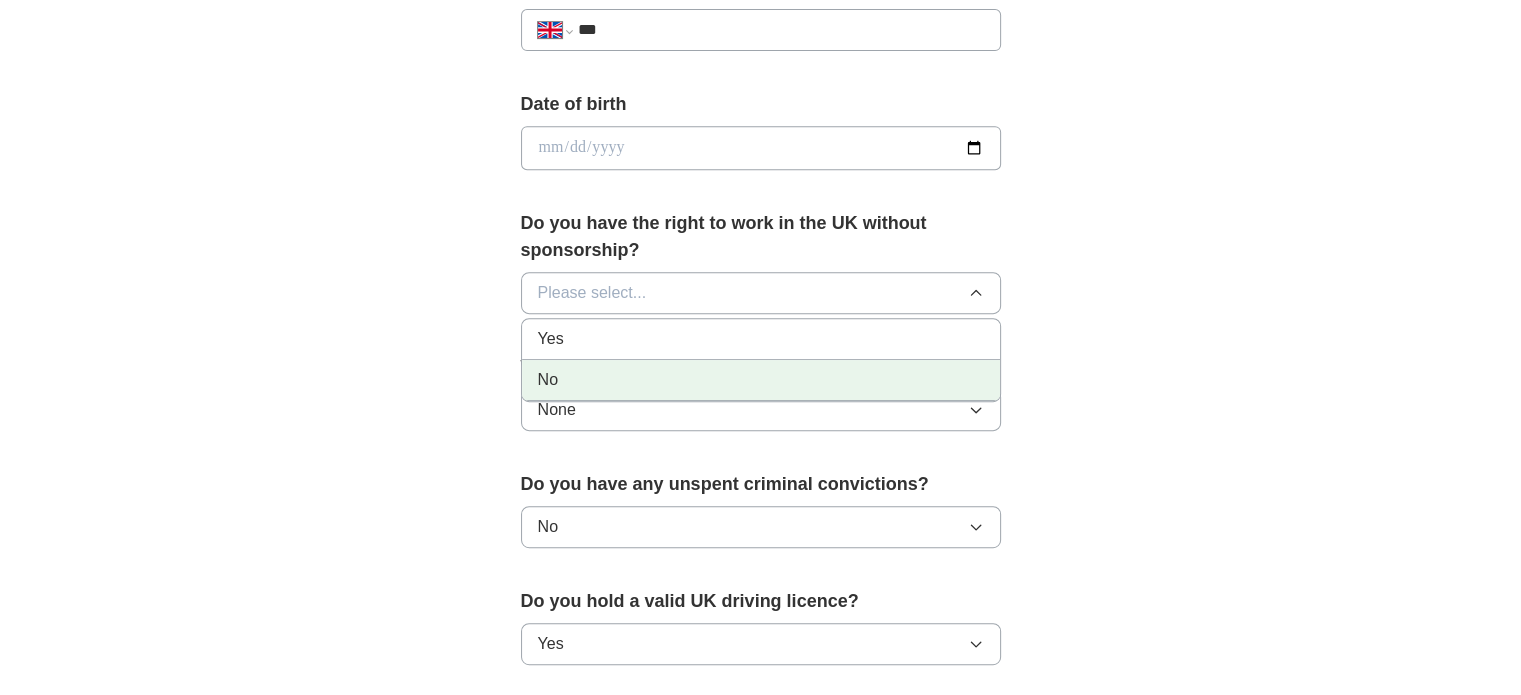 click on "No" at bounding box center [761, 380] 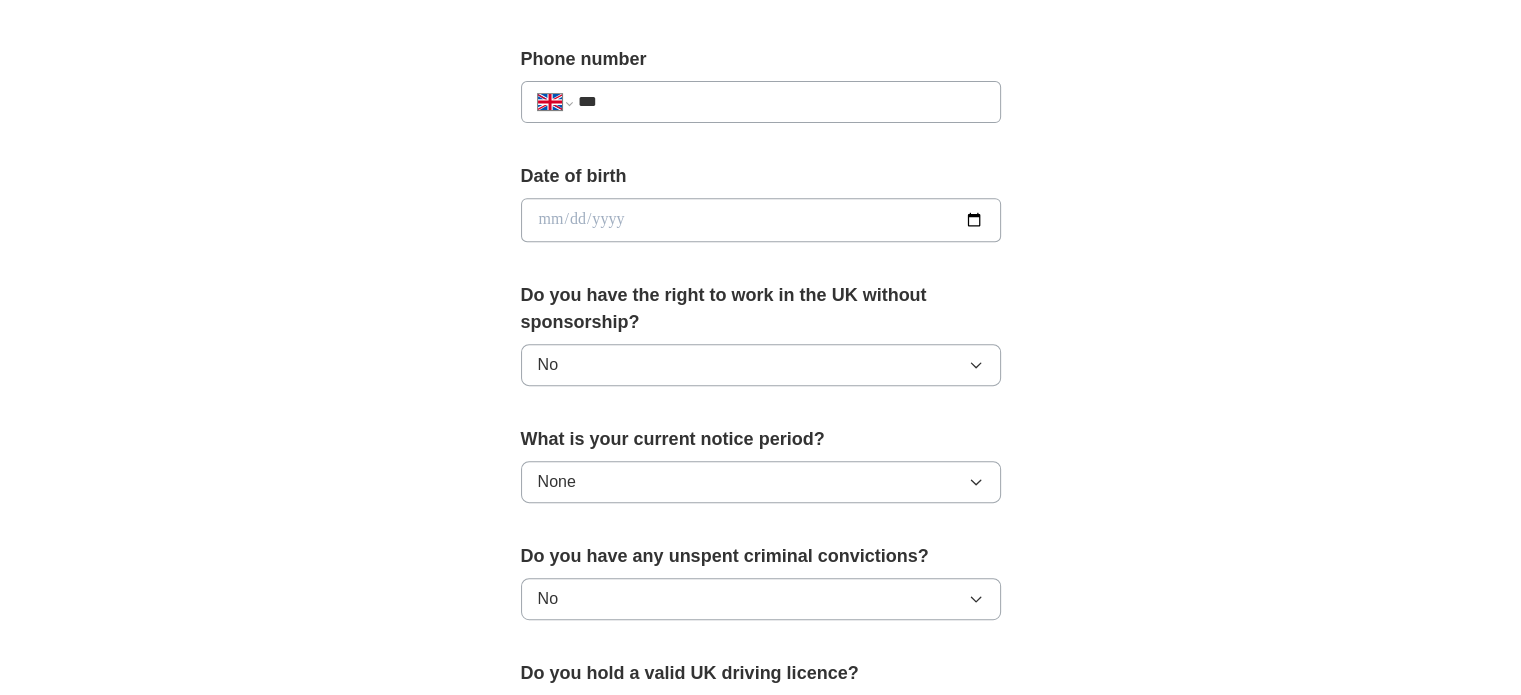 scroll, scrollTop: 752, scrollLeft: 0, axis: vertical 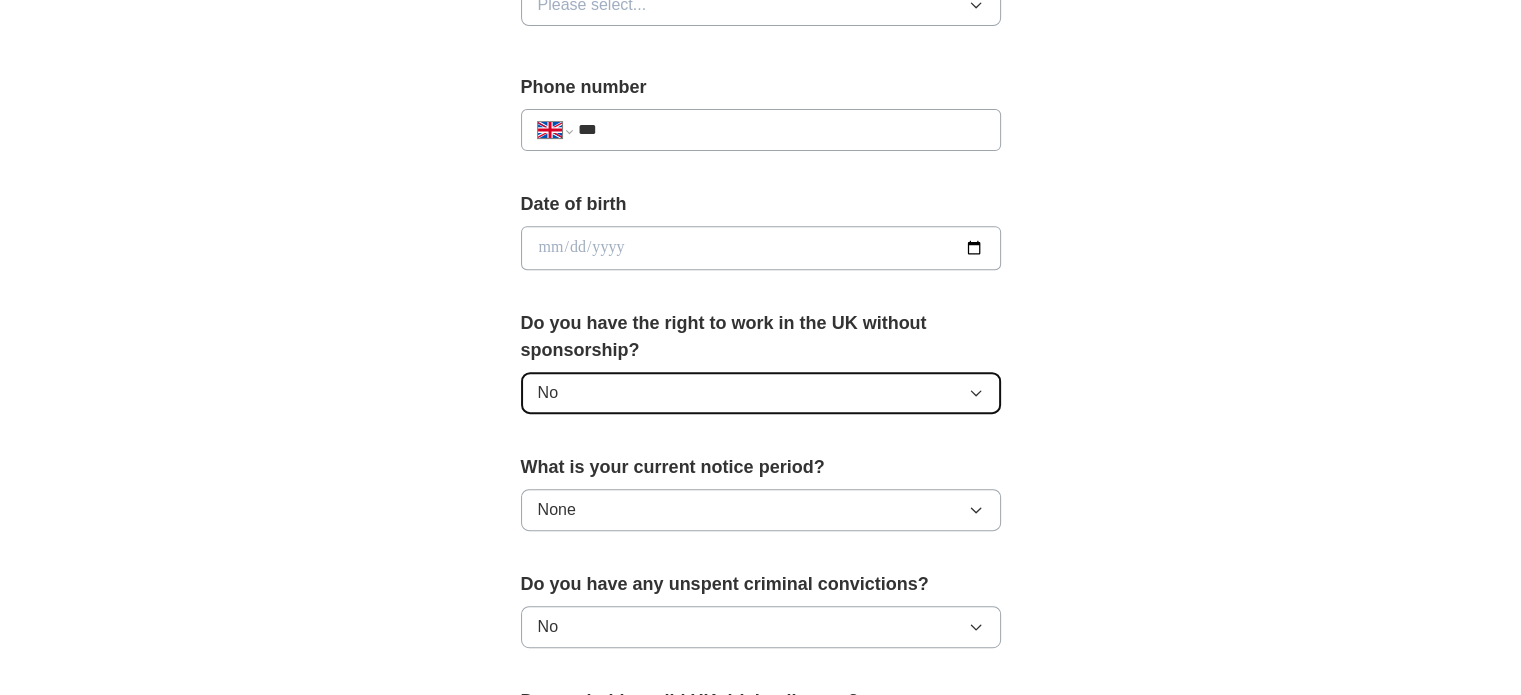 click on "No" at bounding box center [761, 393] 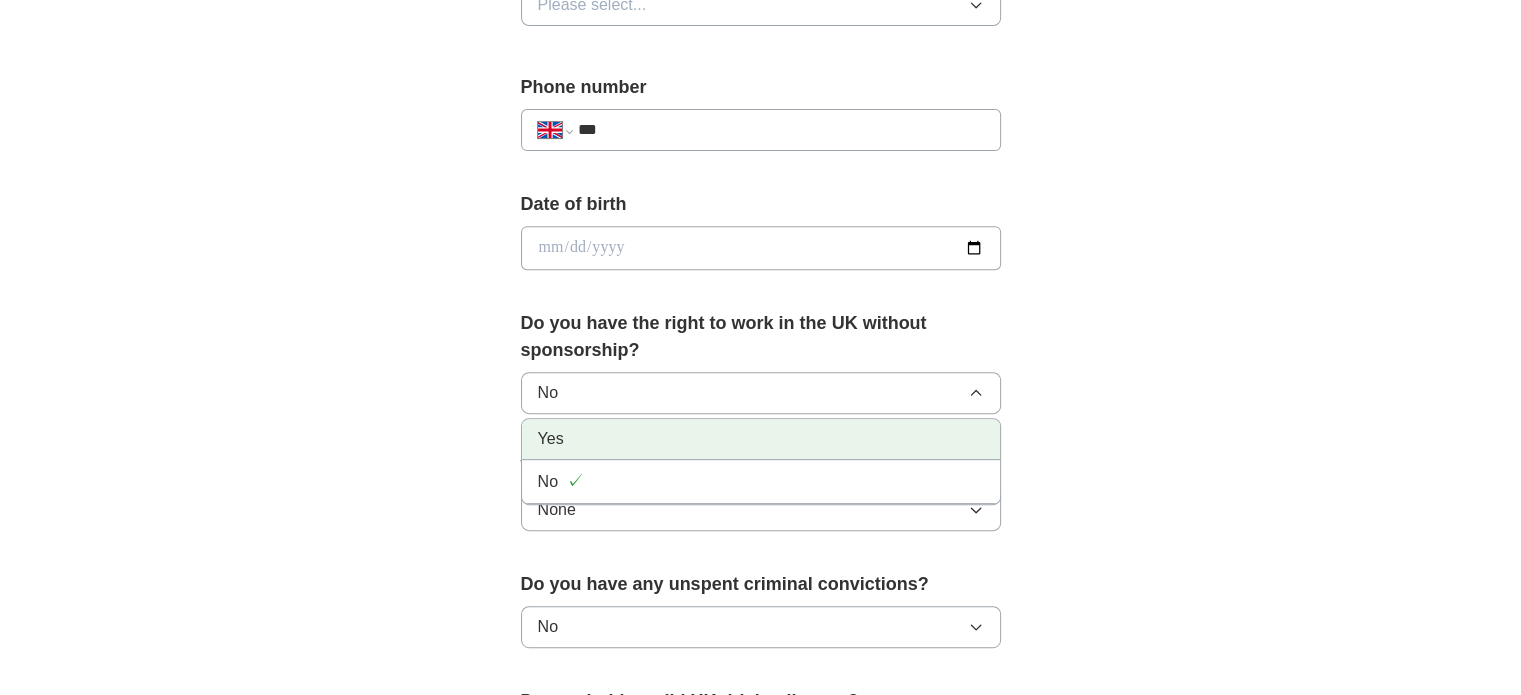 click on "Yes" at bounding box center [761, 439] 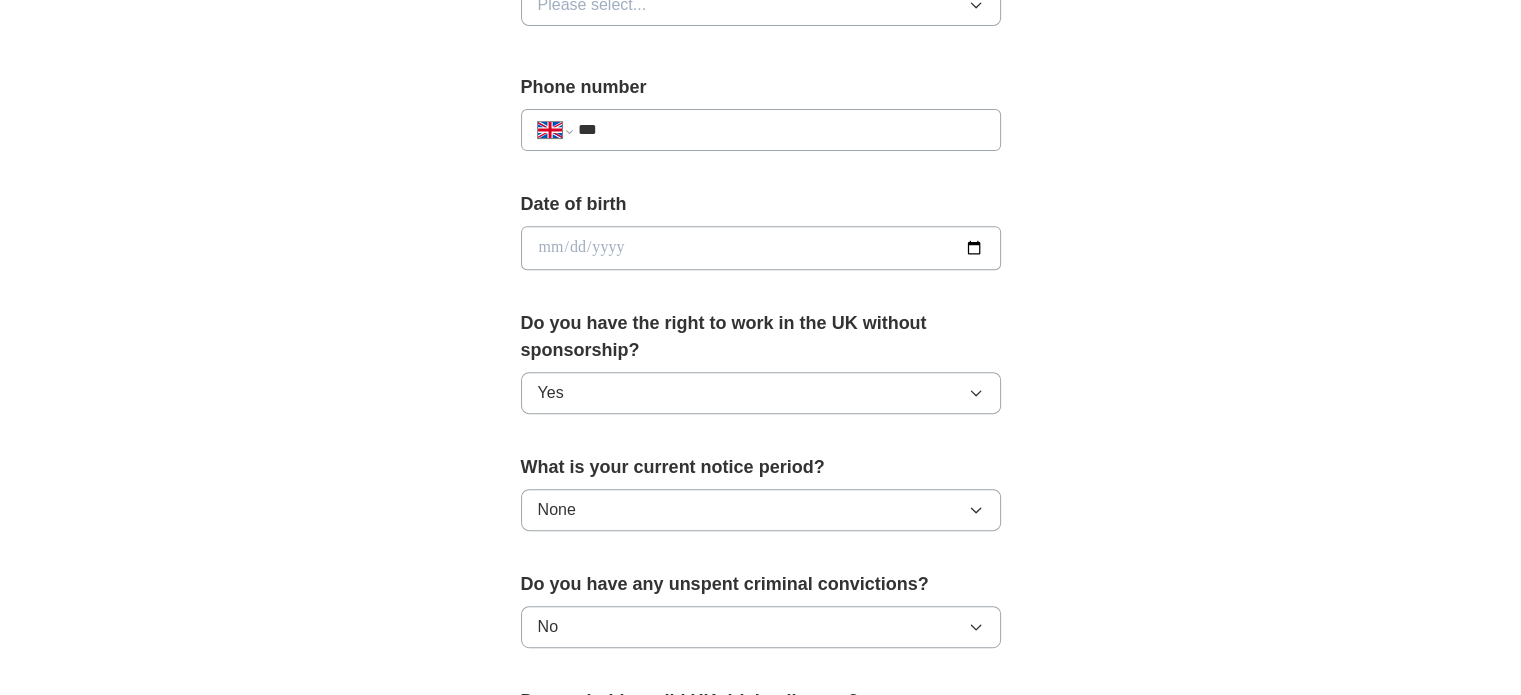 scroll, scrollTop: 652, scrollLeft: 0, axis: vertical 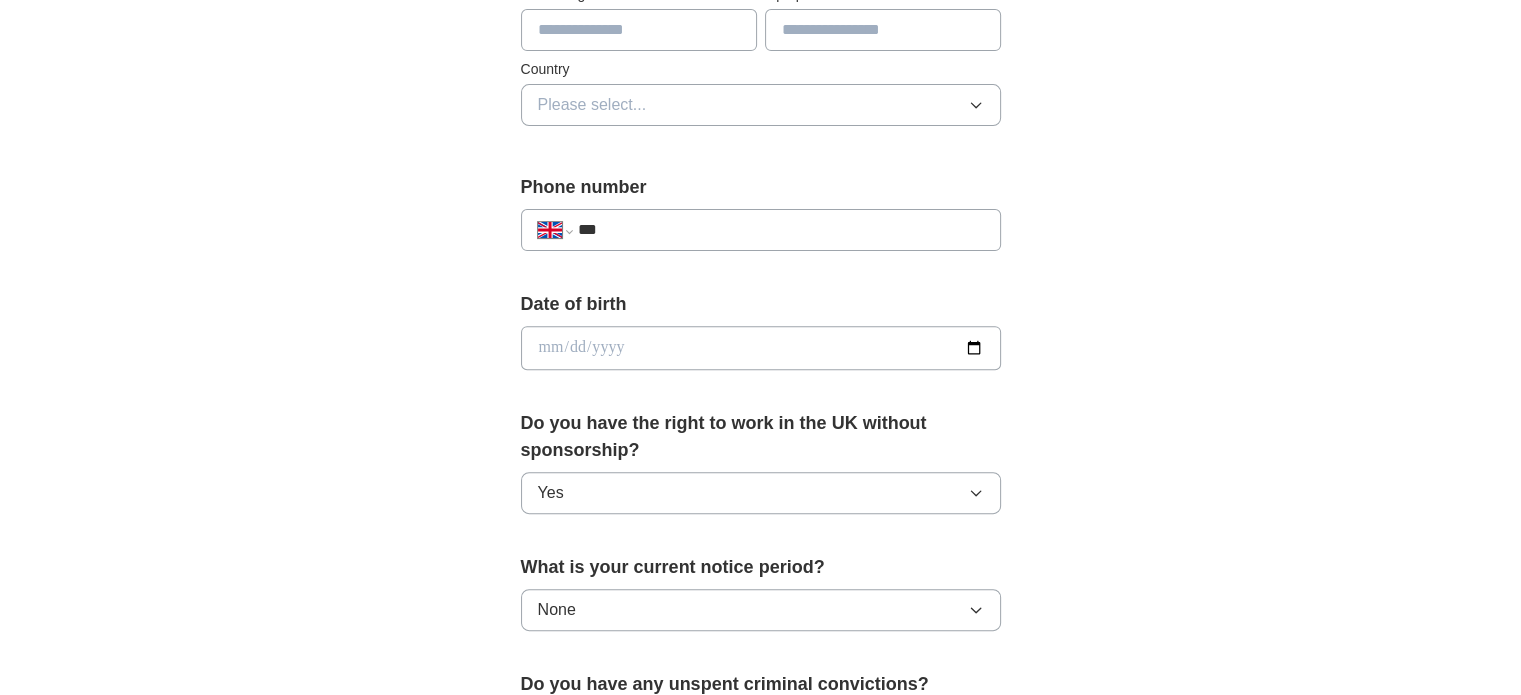 click at bounding box center (761, 348) 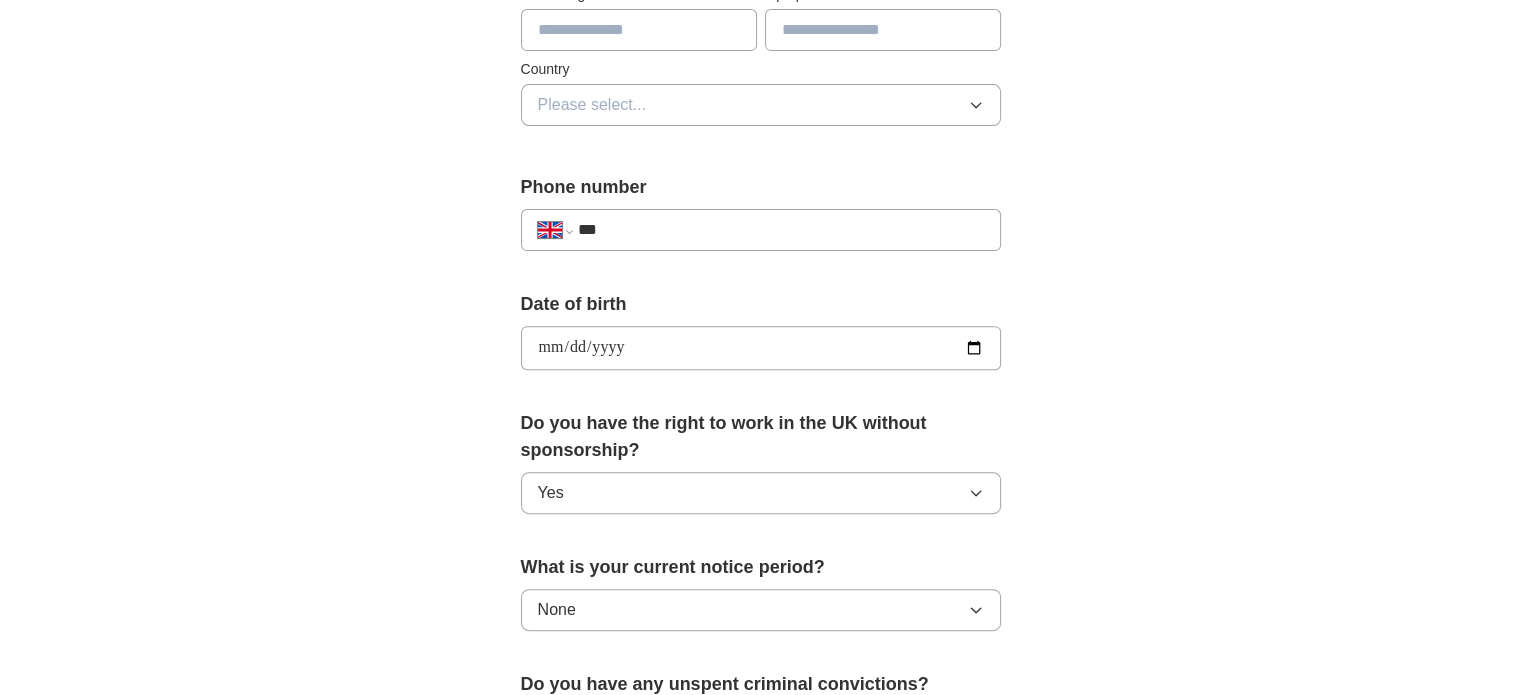 type on "**********" 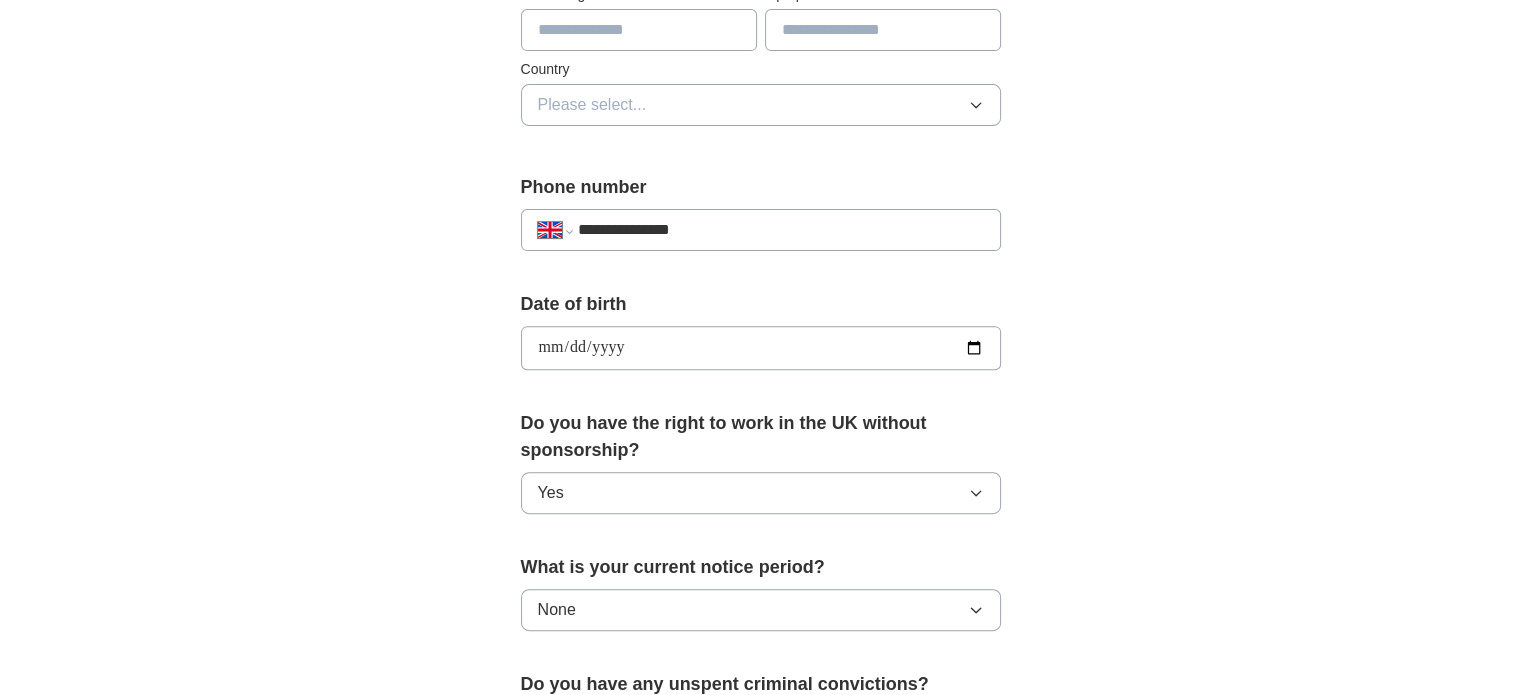 type on "**********" 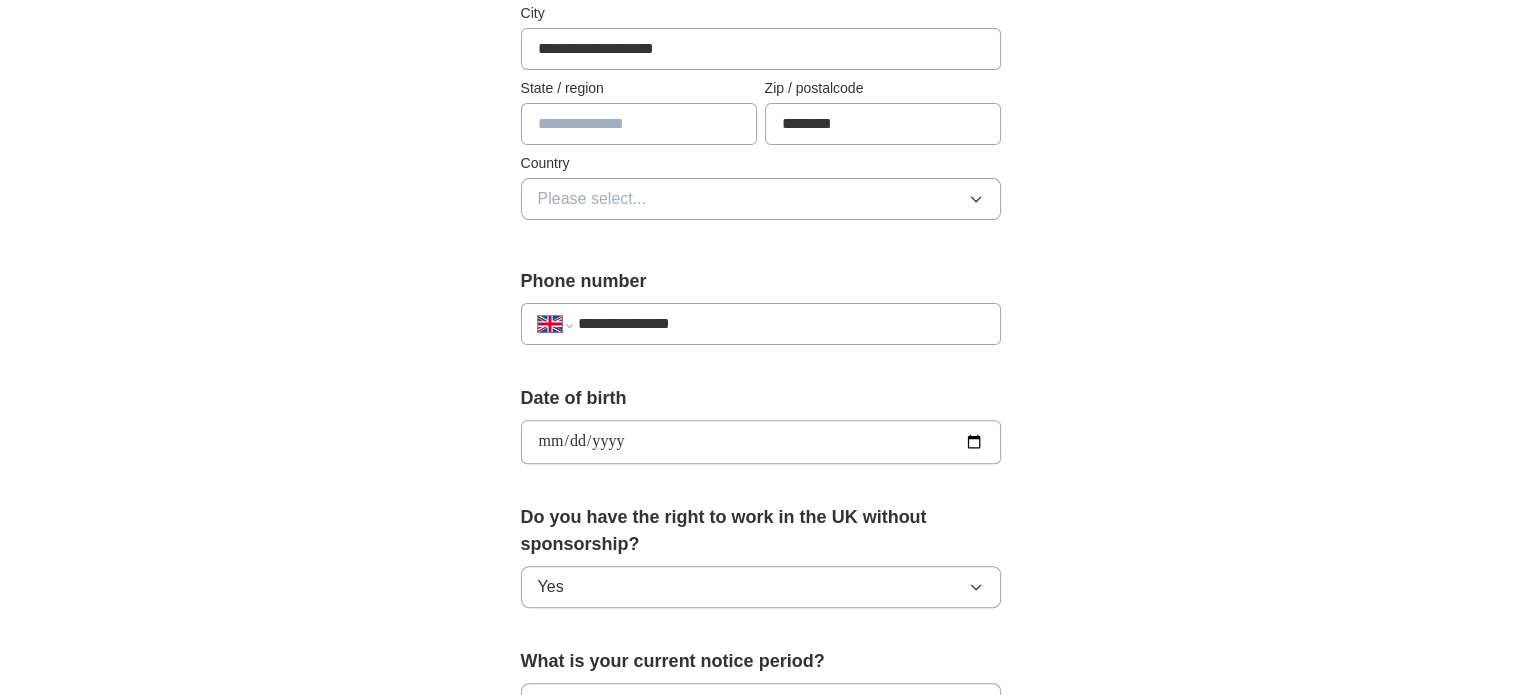 scroll, scrollTop: 452, scrollLeft: 0, axis: vertical 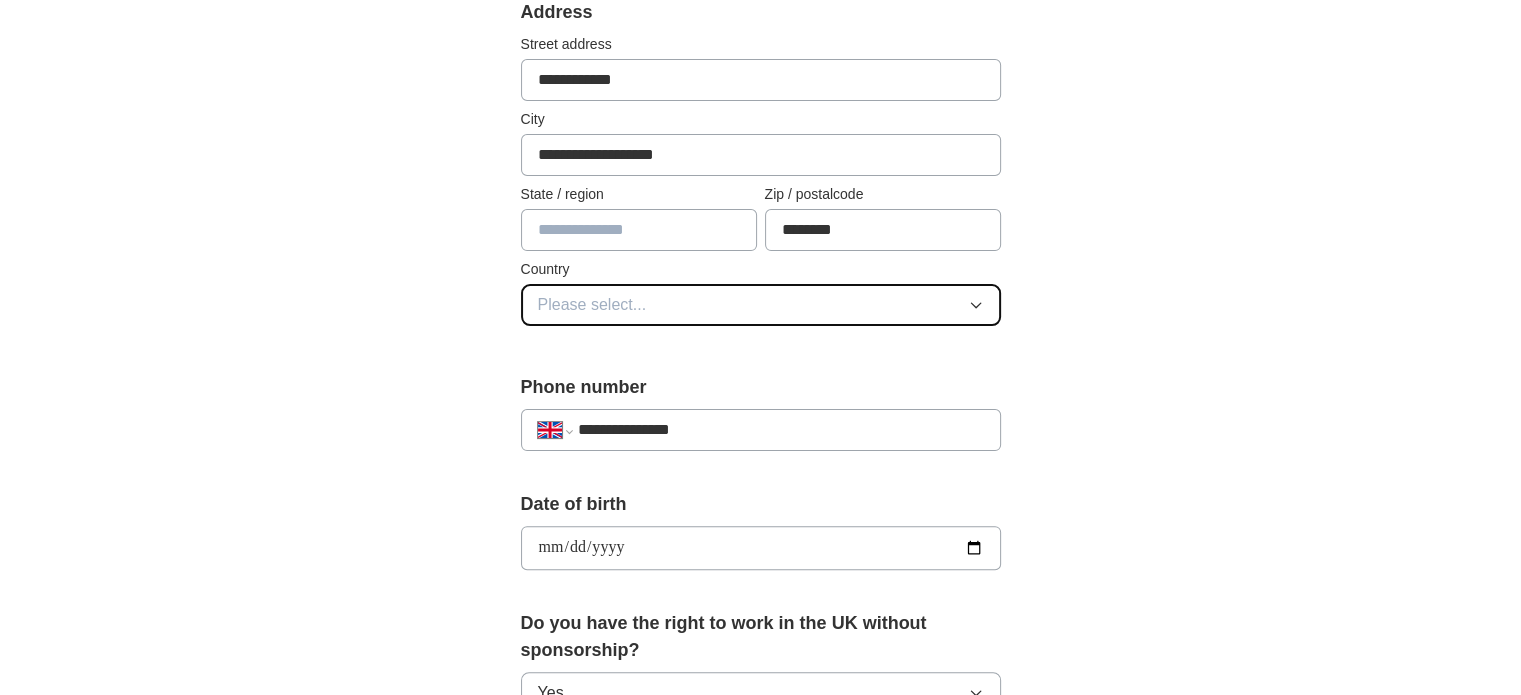 click on "Please select..." at bounding box center [761, 305] 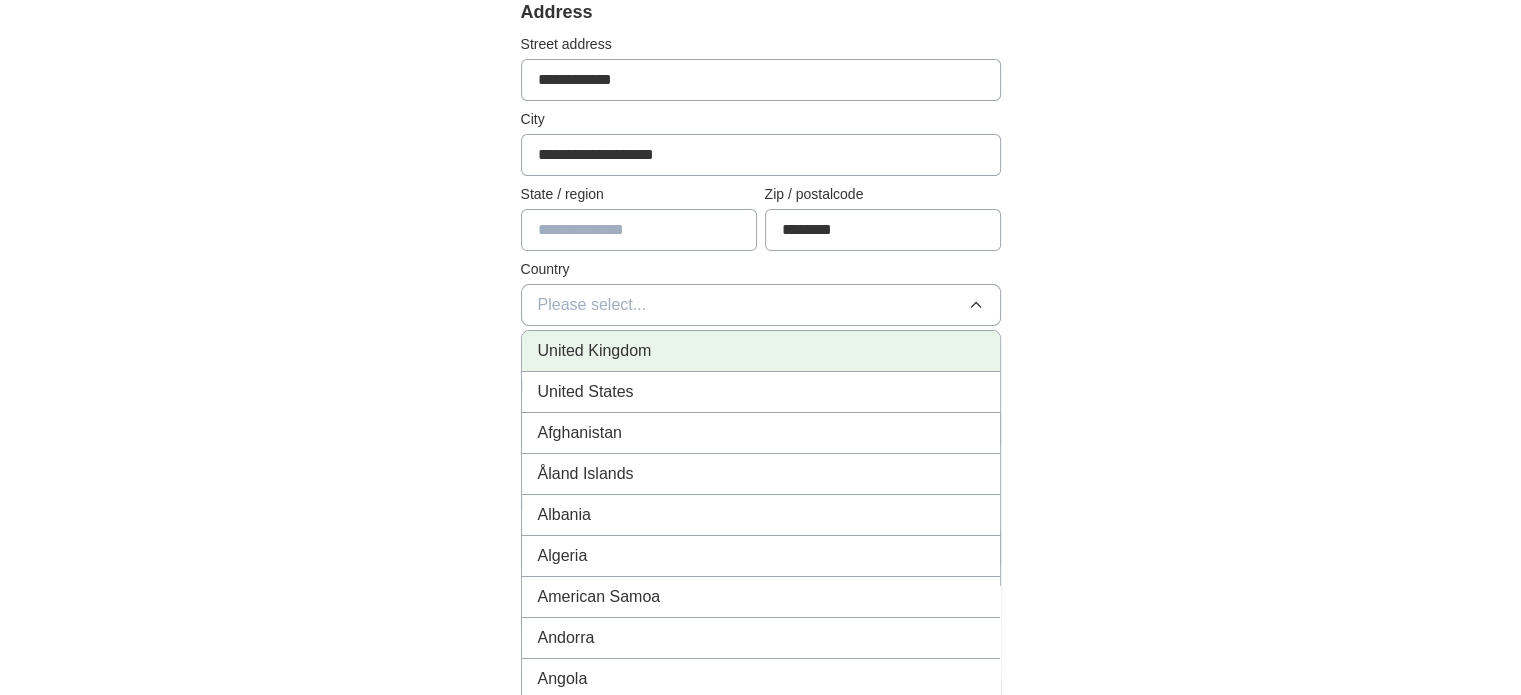 click on "United Kingdom" at bounding box center (761, 351) 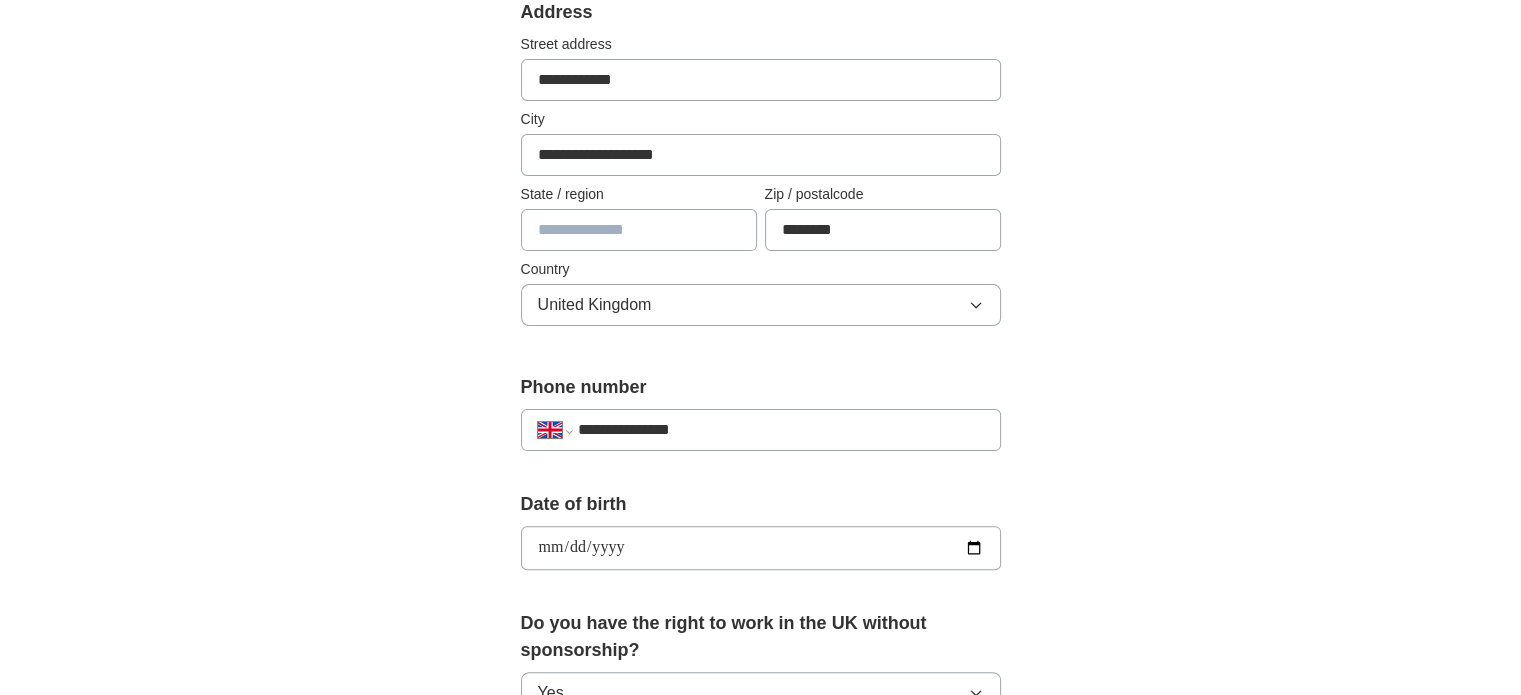 drag, startPoint x: 883, startPoint y: 221, endPoint x: 700, endPoint y: 236, distance: 183.61372 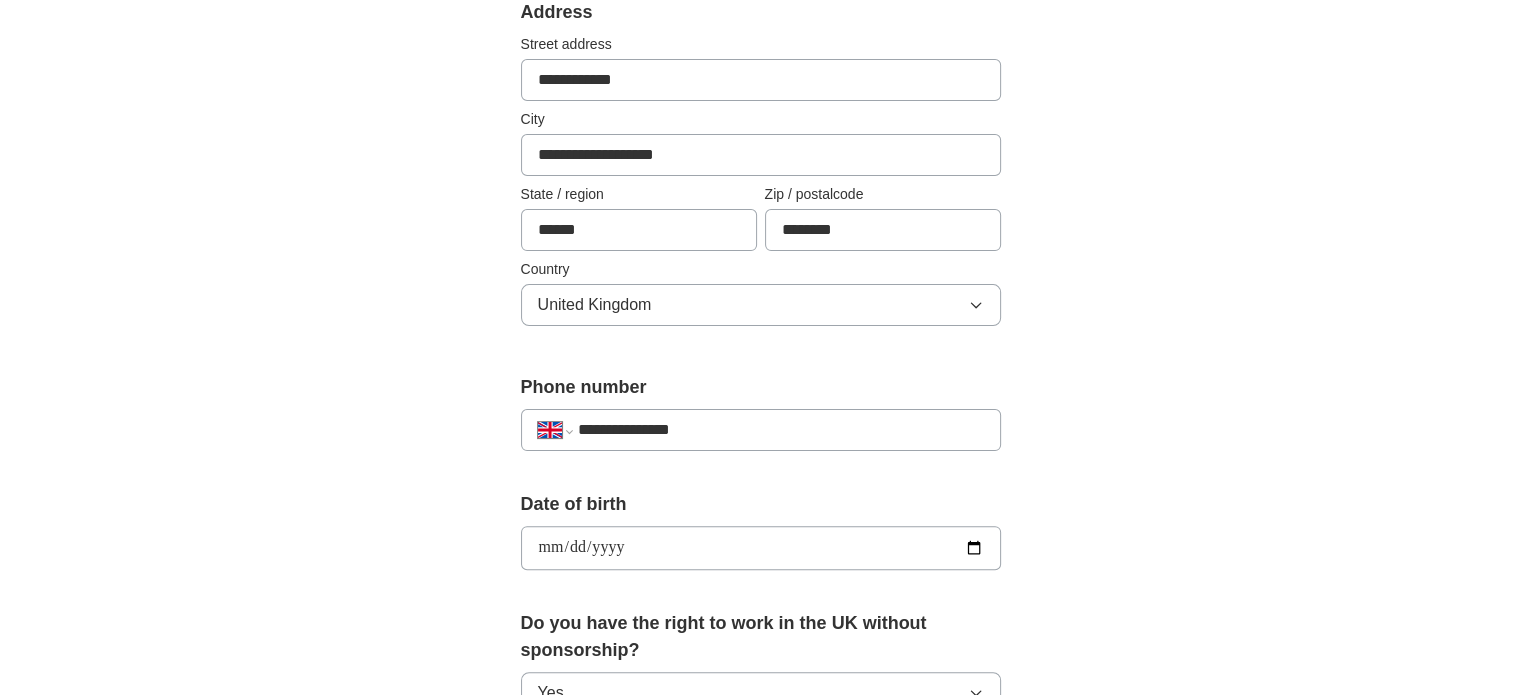 click on "**********" at bounding box center [761, 155] 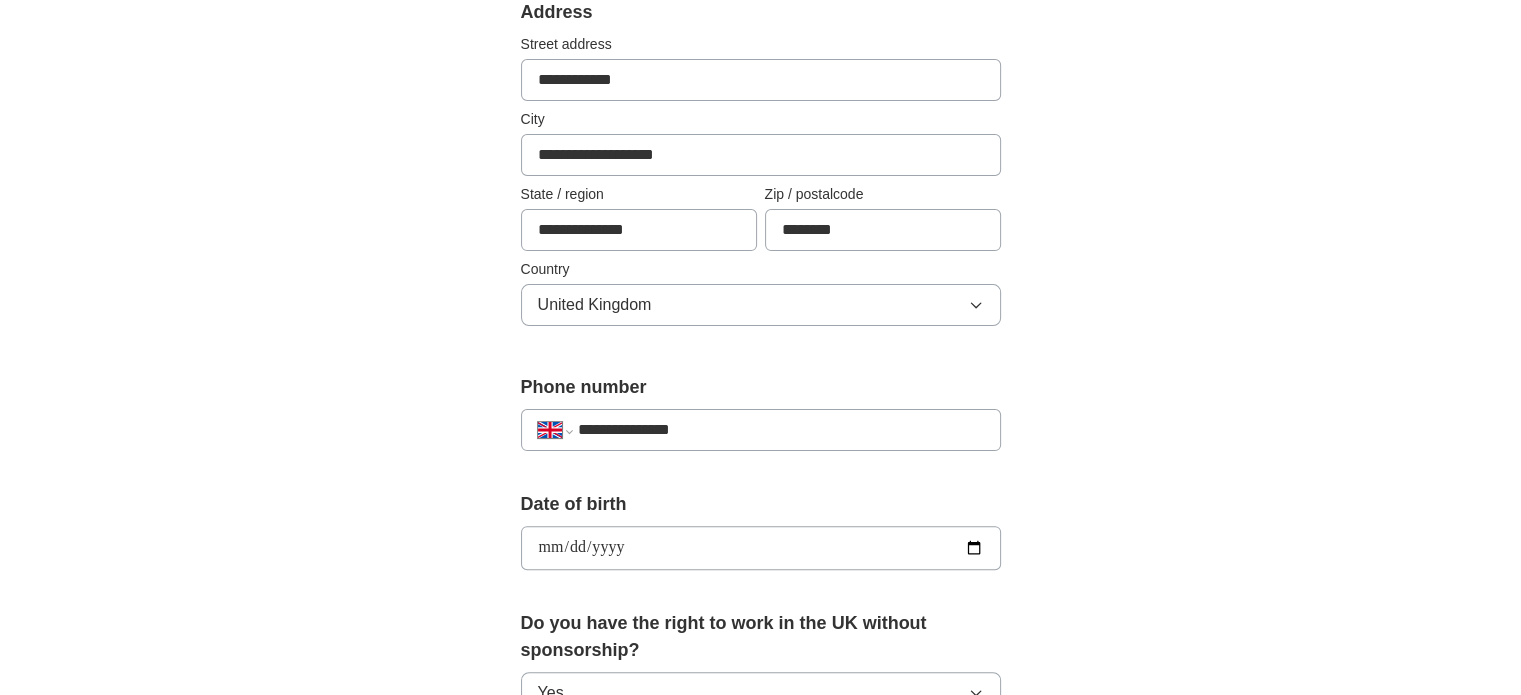 type on "**********" 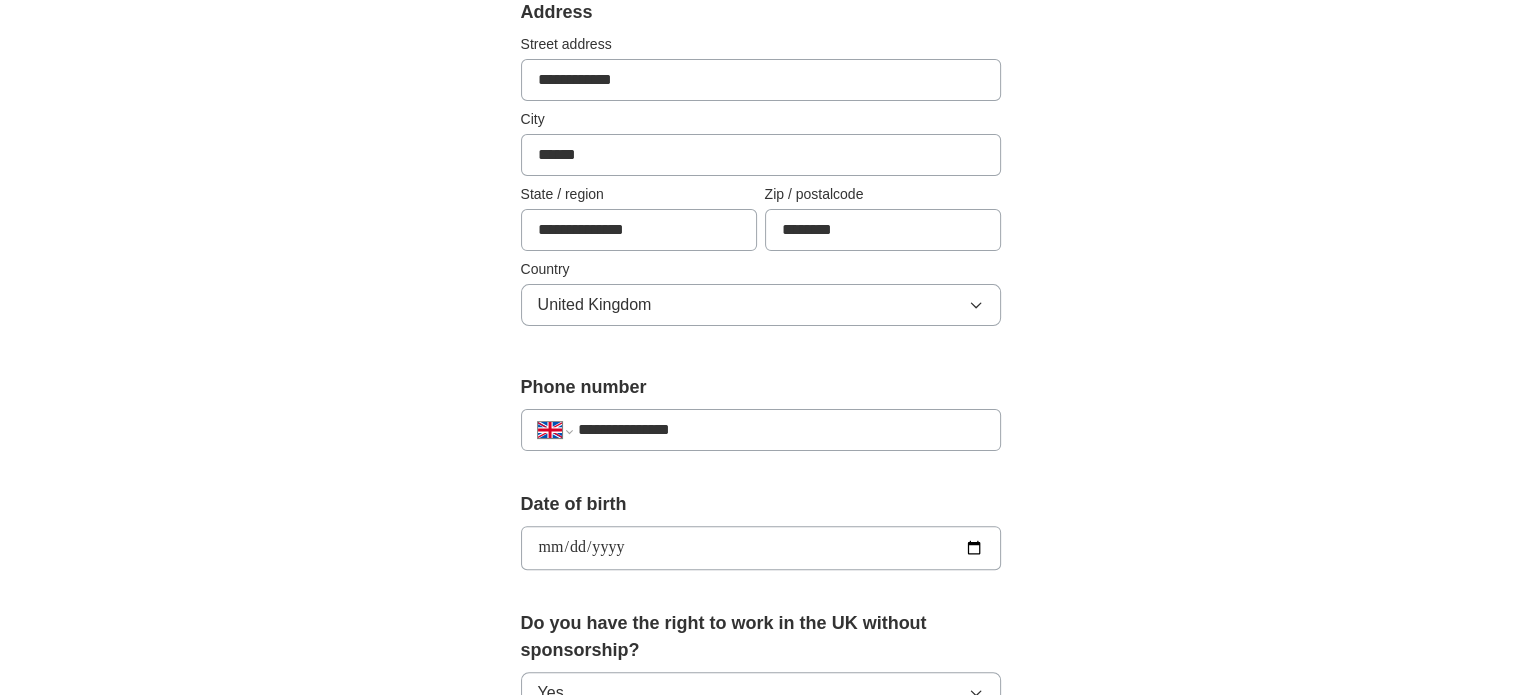 type on "******" 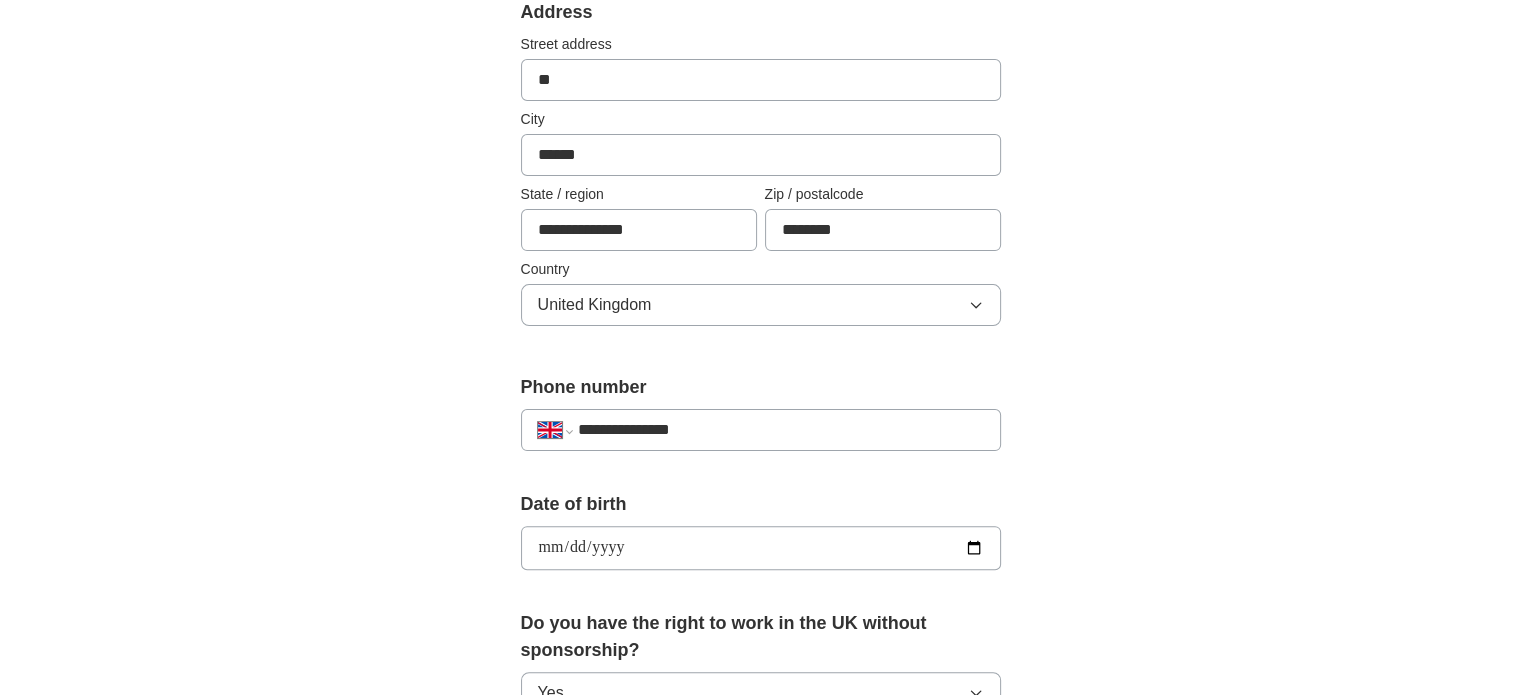 type on "*" 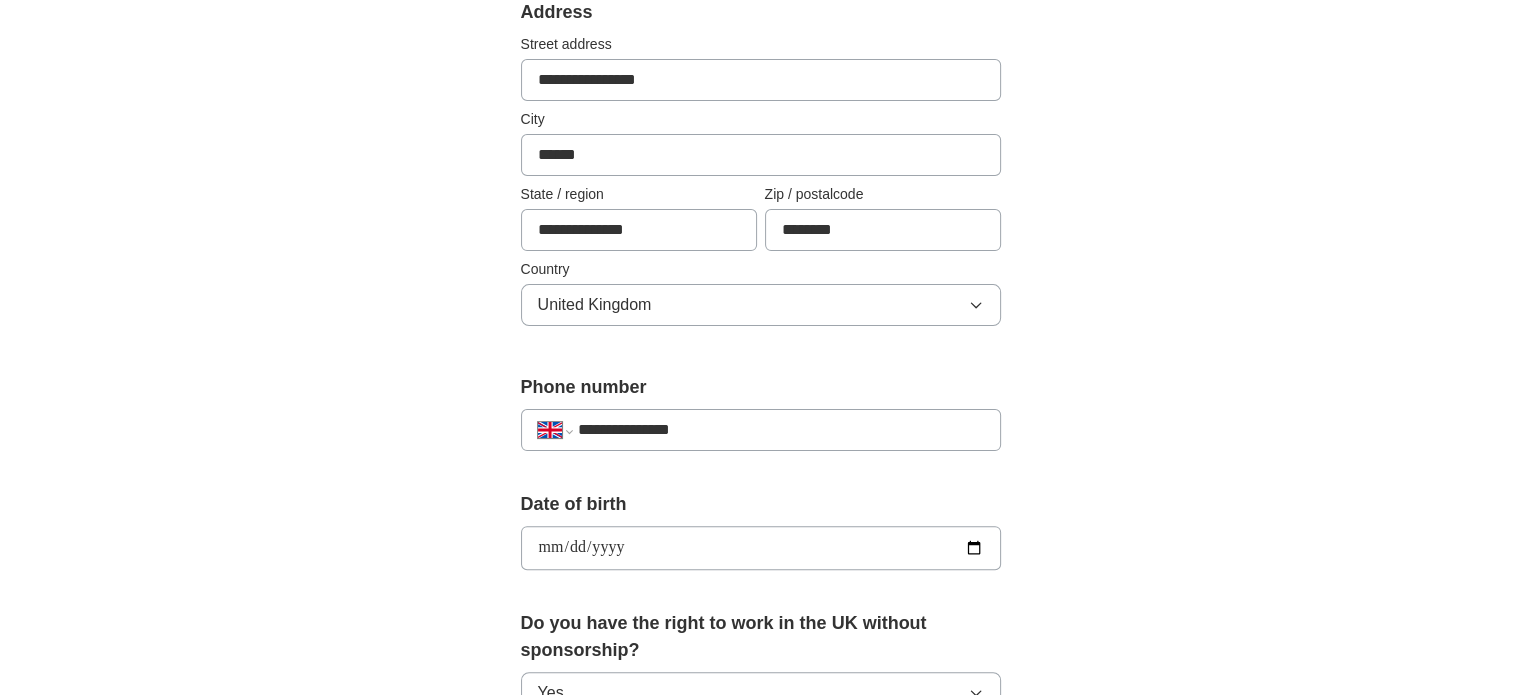 type on "**********" 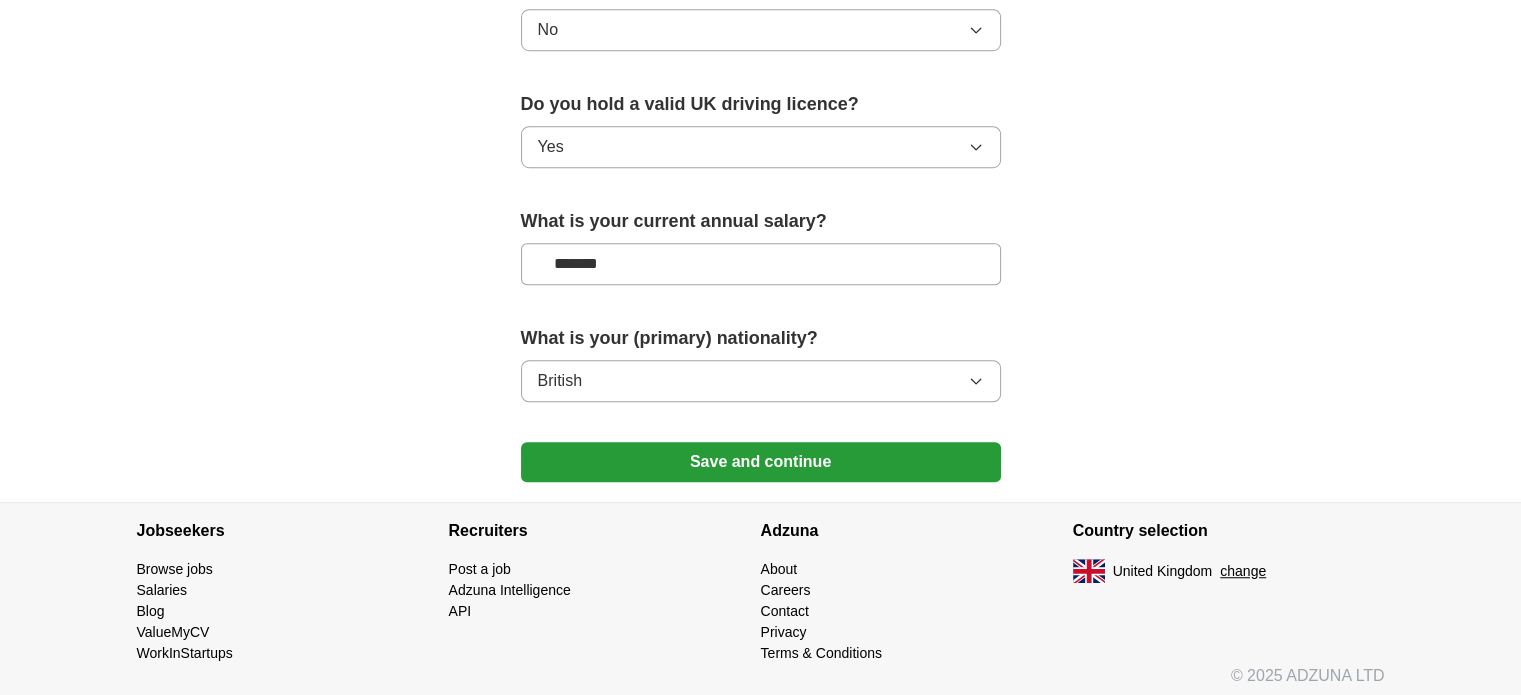scroll, scrollTop: 1352, scrollLeft: 0, axis: vertical 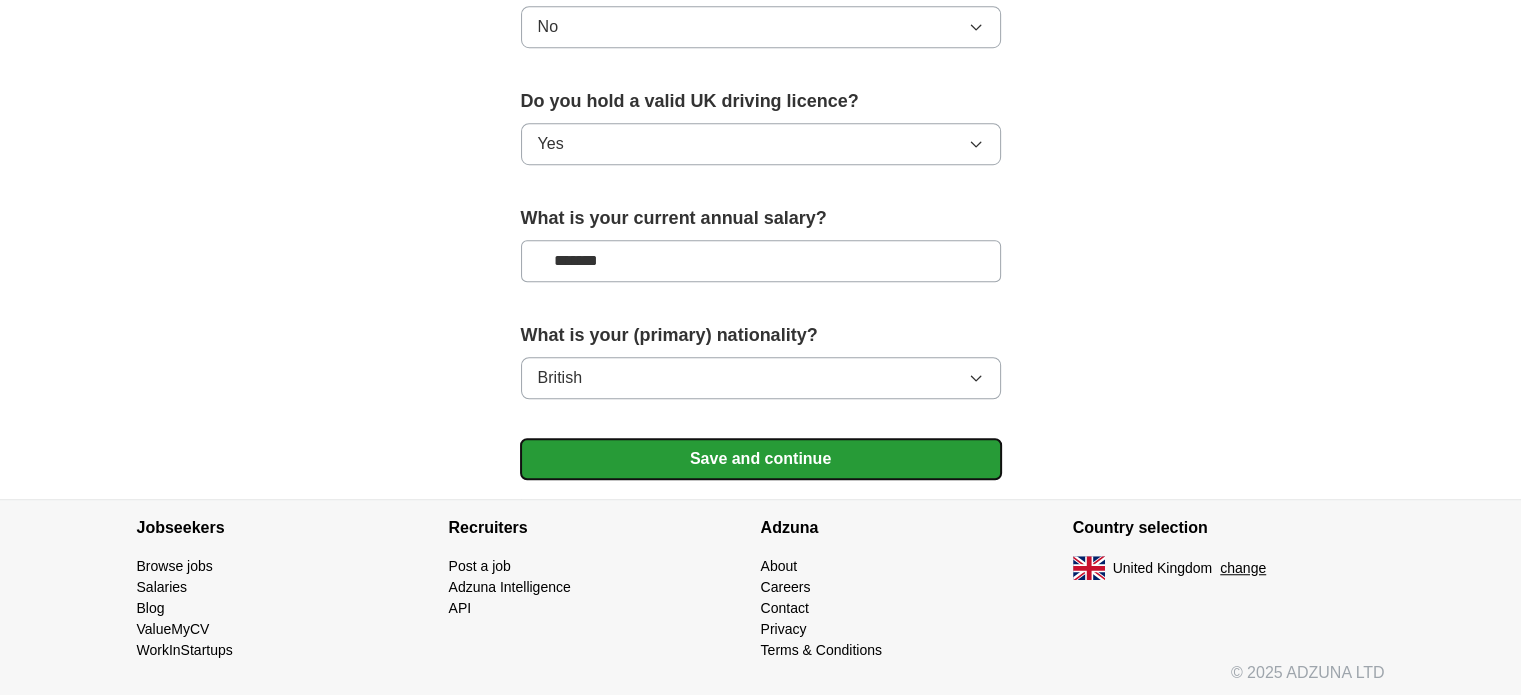click on "Save and continue" at bounding box center (761, 459) 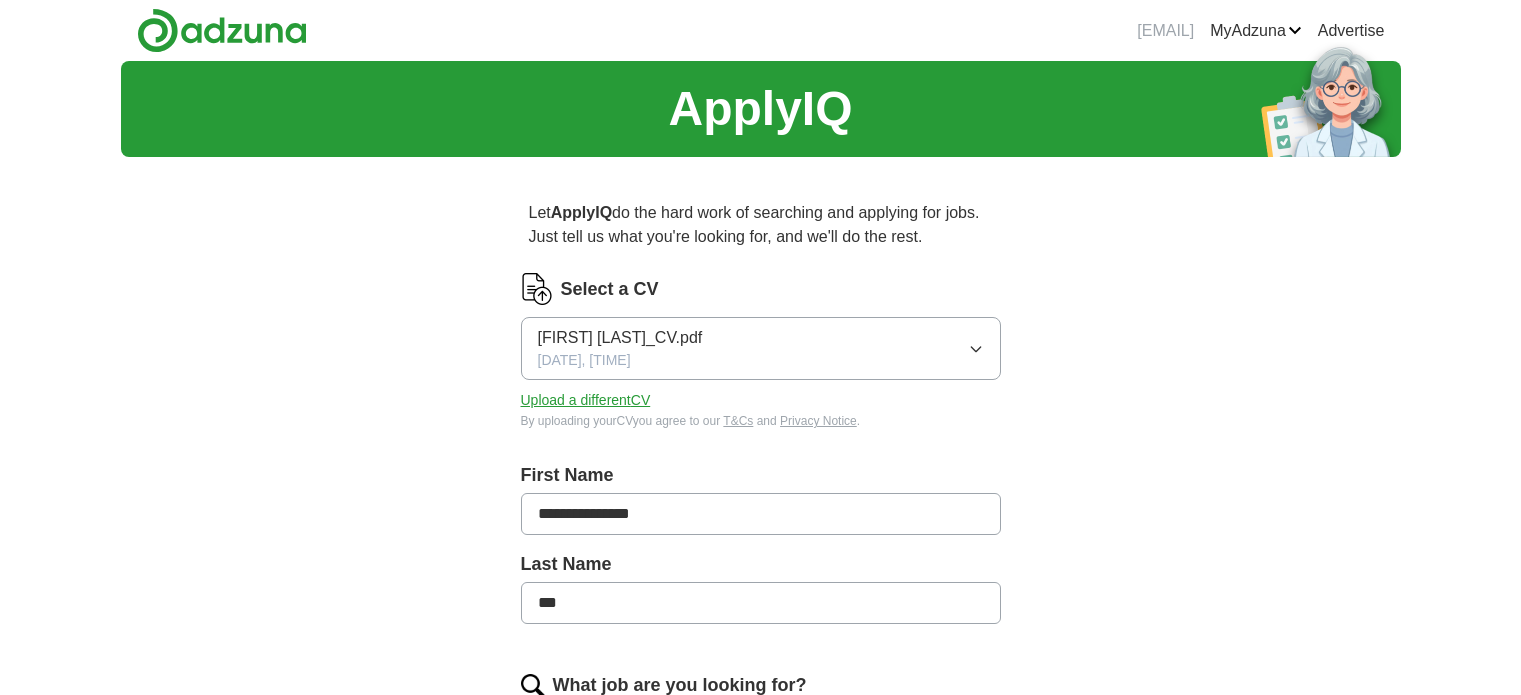 scroll, scrollTop: 0, scrollLeft: 0, axis: both 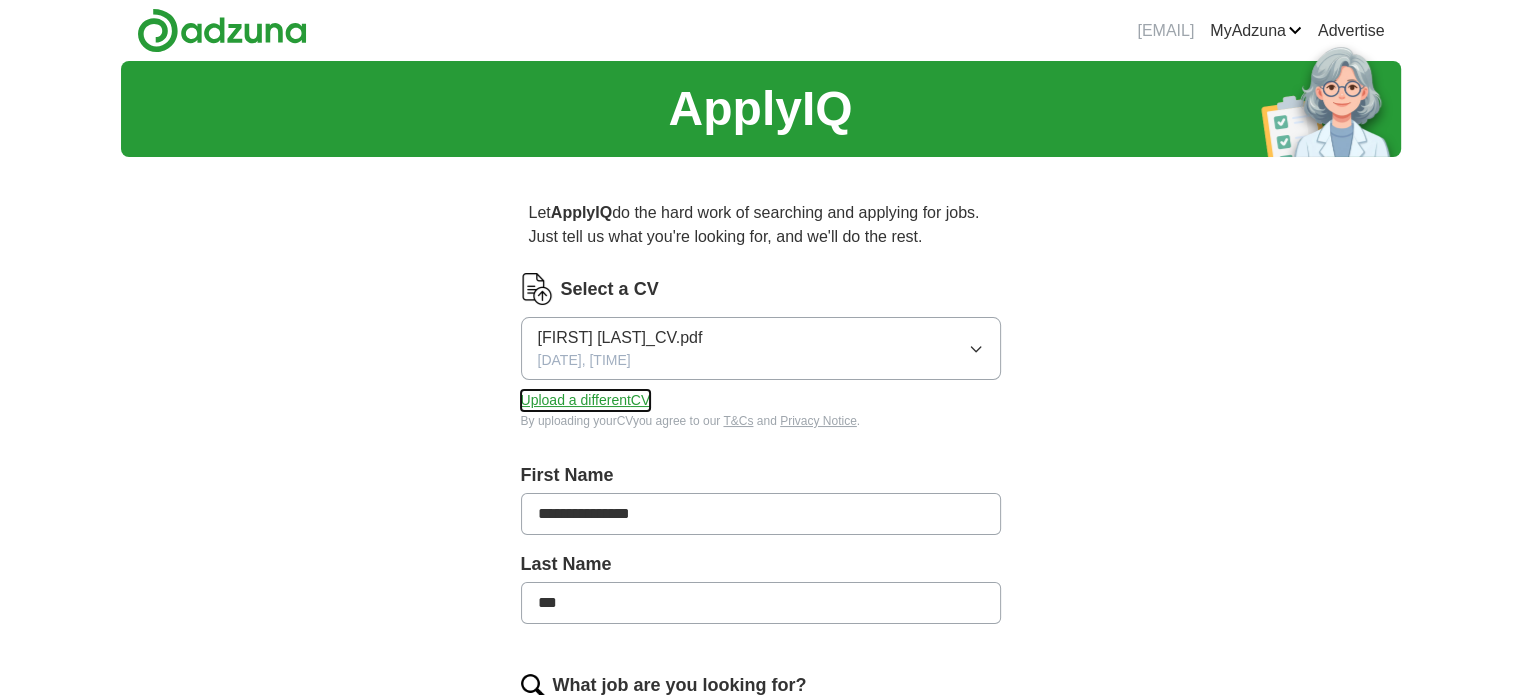 click on "Upload a different  CV" at bounding box center (586, 400) 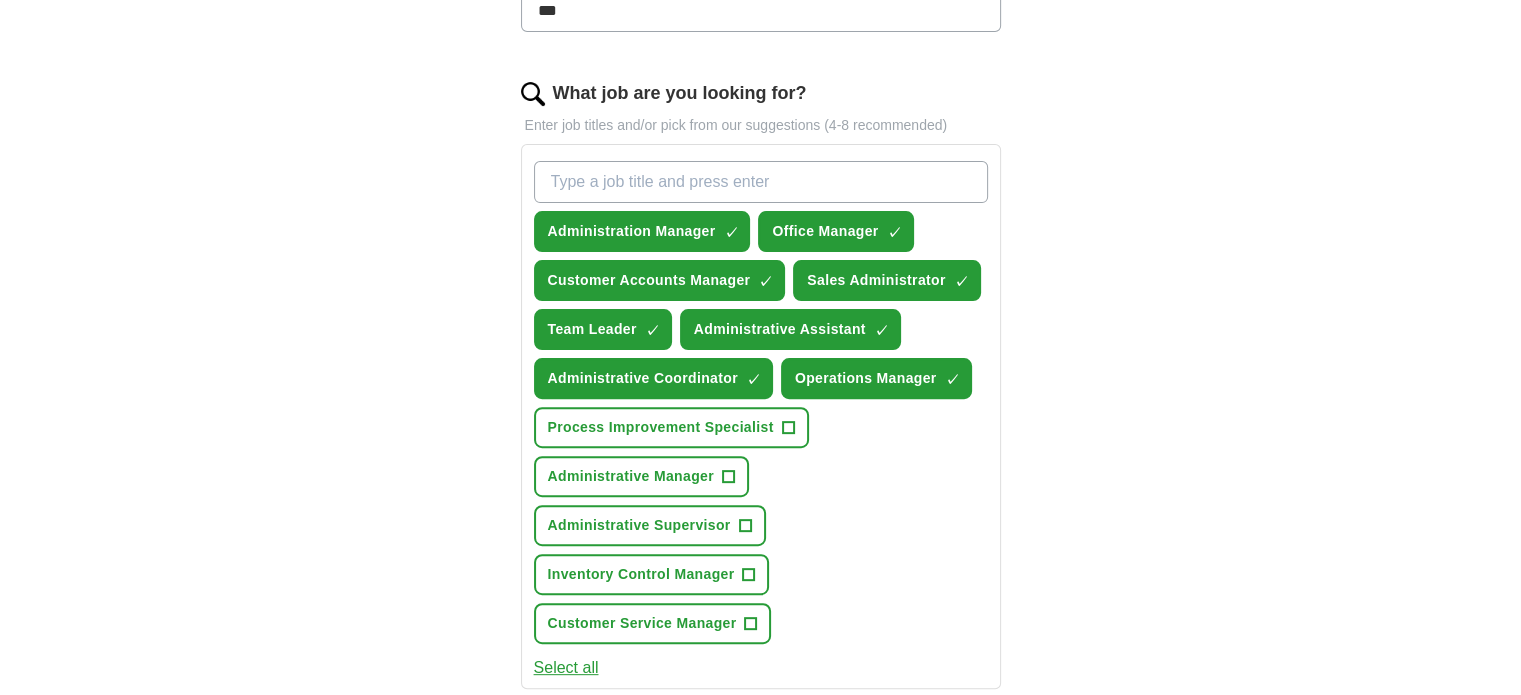 scroll, scrollTop: 600, scrollLeft: 0, axis: vertical 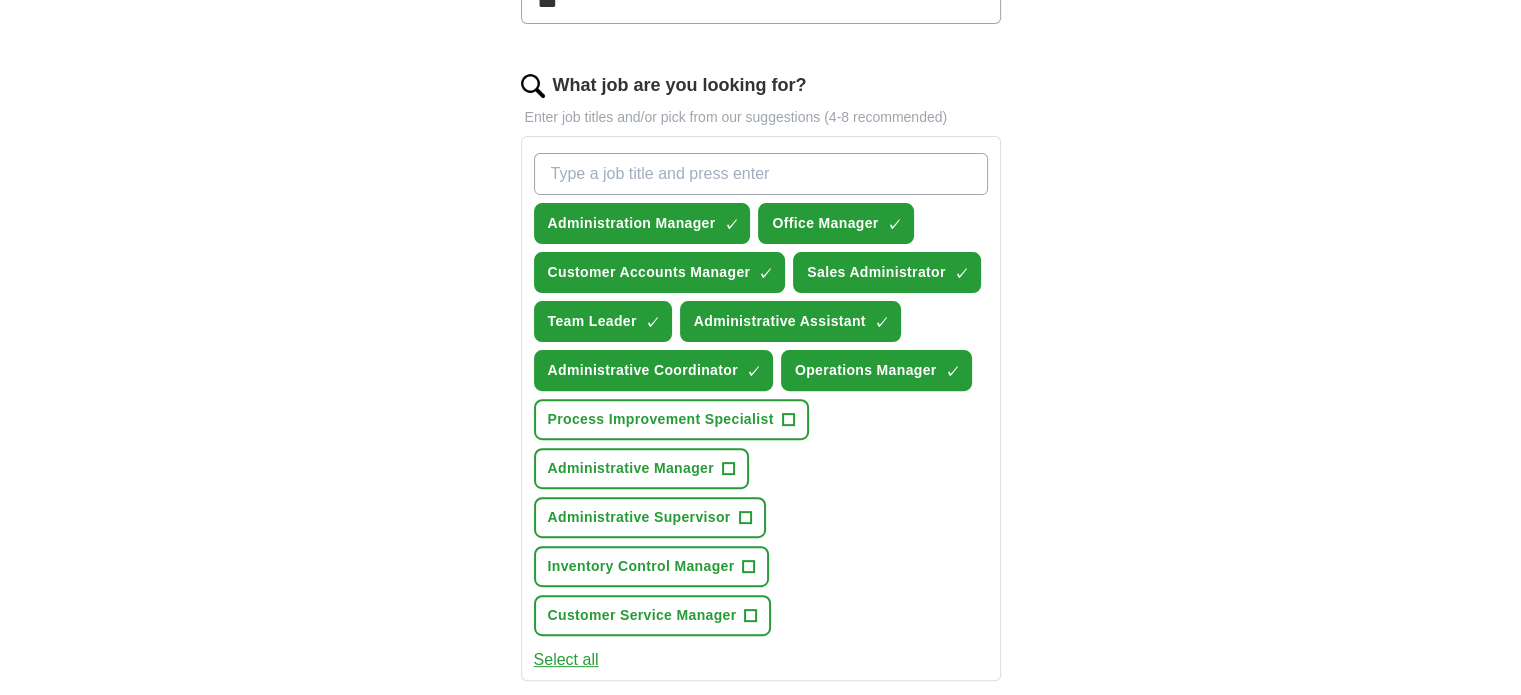 click on "Select all" at bounding box center [566, 660] 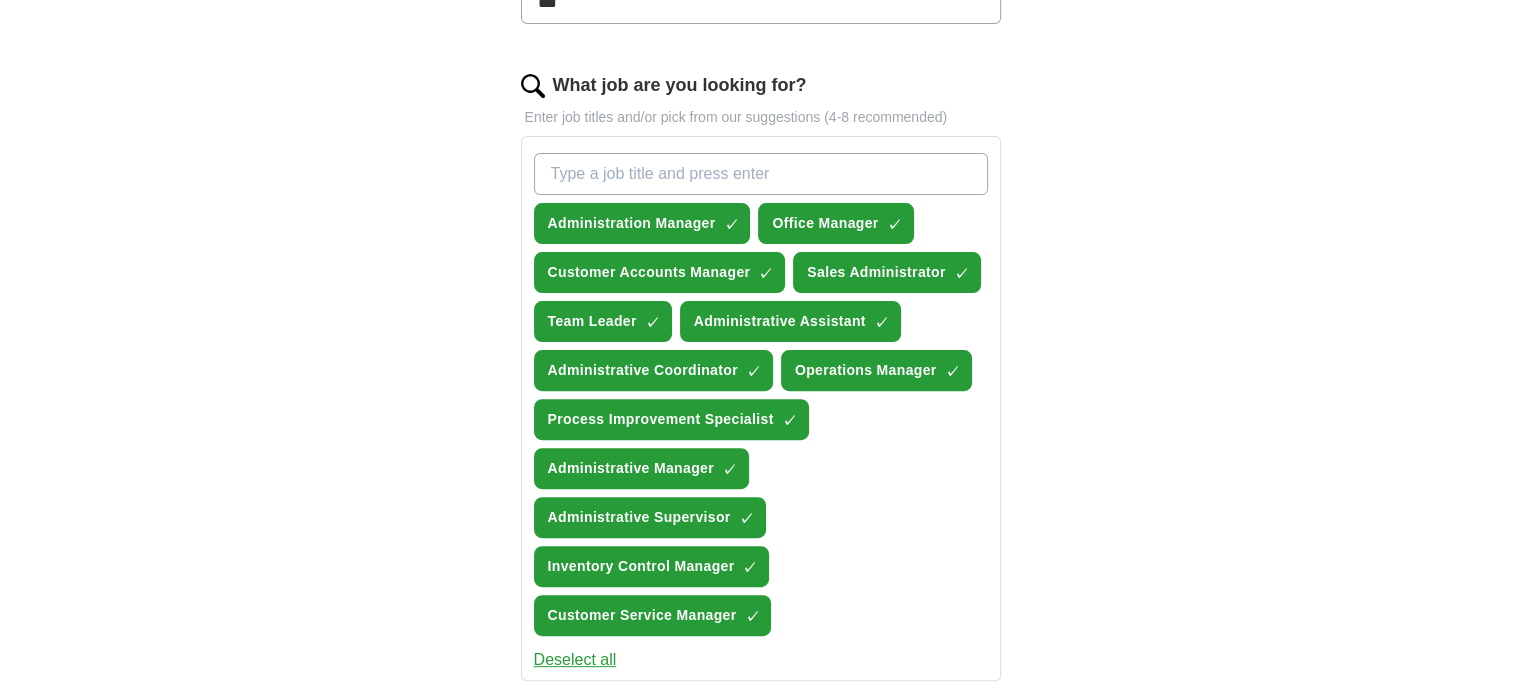 click on "**********" at bounding box center (761, 364) 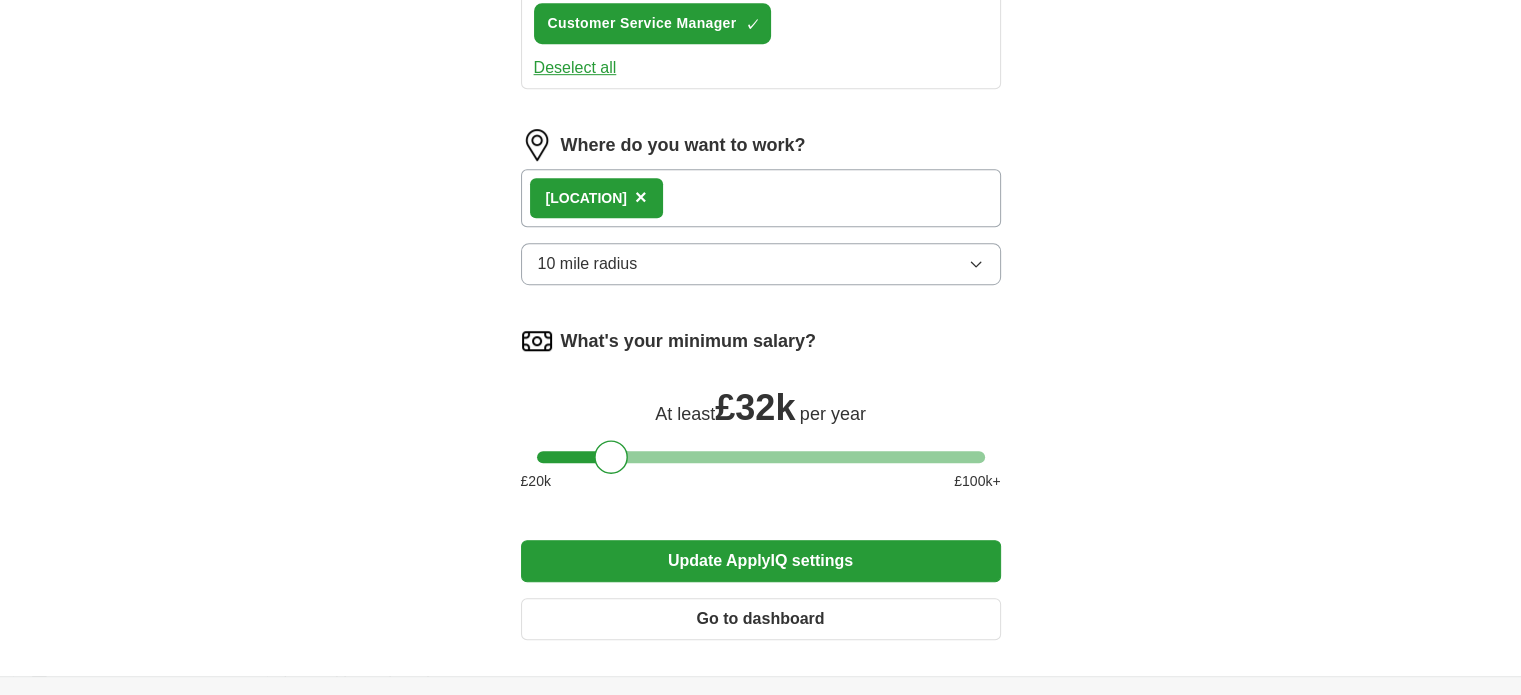 scroll, scrollTop: 1200, scrollLeft: 0, axis: vertical 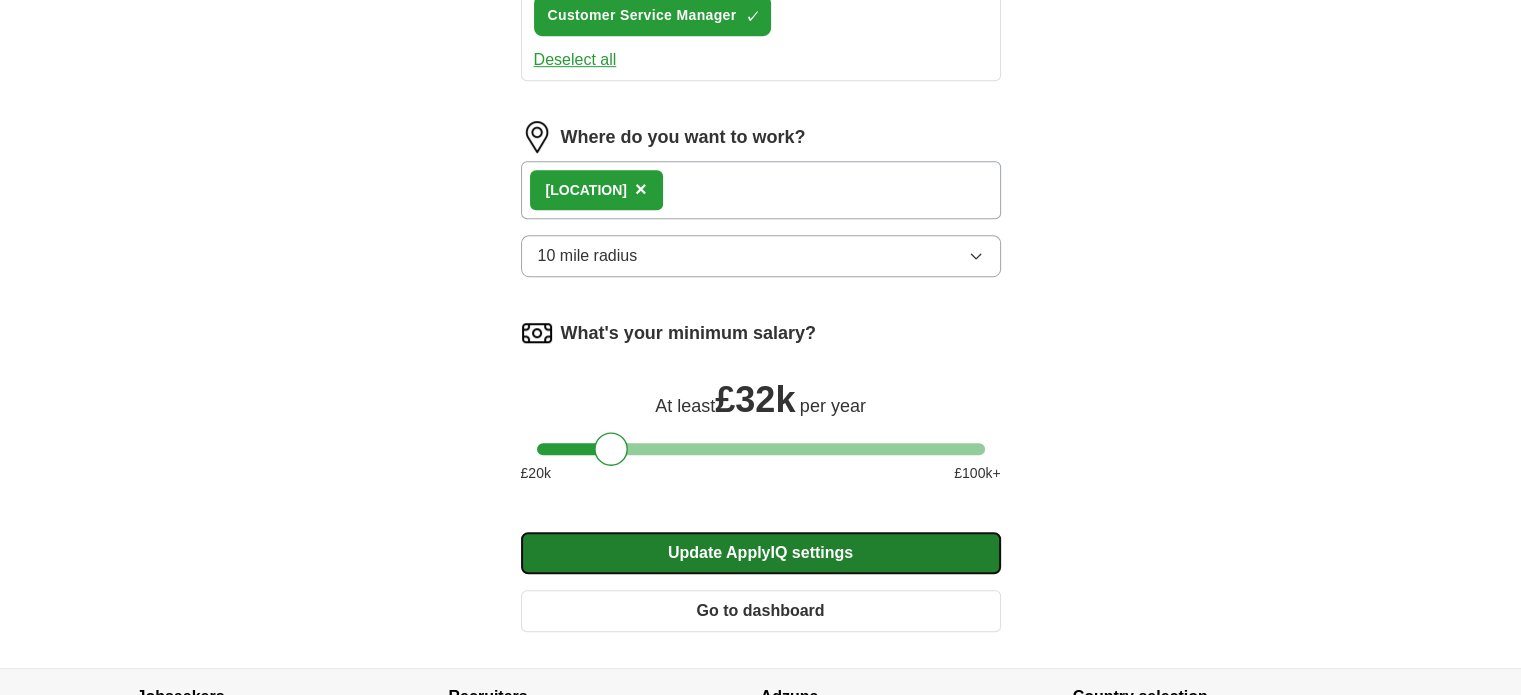 click on "Update ApplyIQ settings" at bounding box center [761, 553] 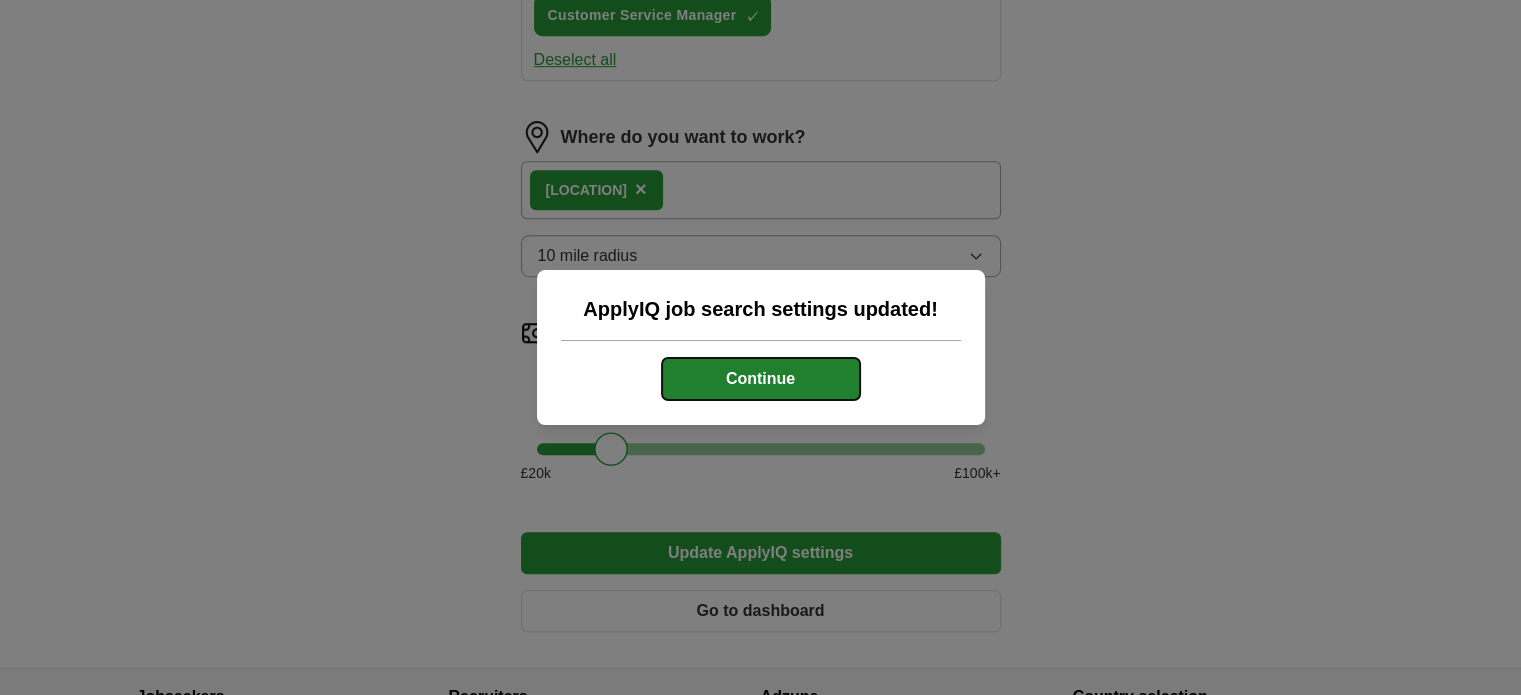 click on "Continue" at bounding box center [761, 379] 